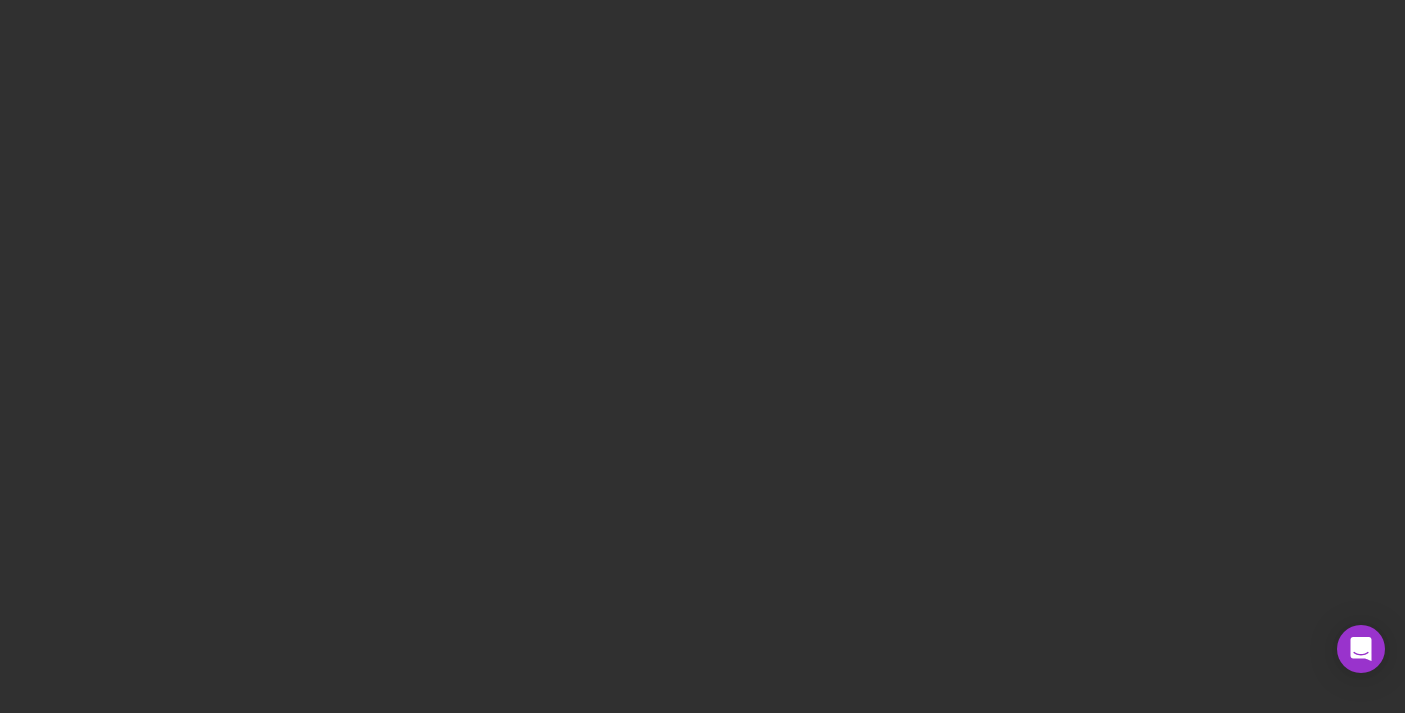 scroll, scrollTop: 0, scrollLeft: 0, axis: both 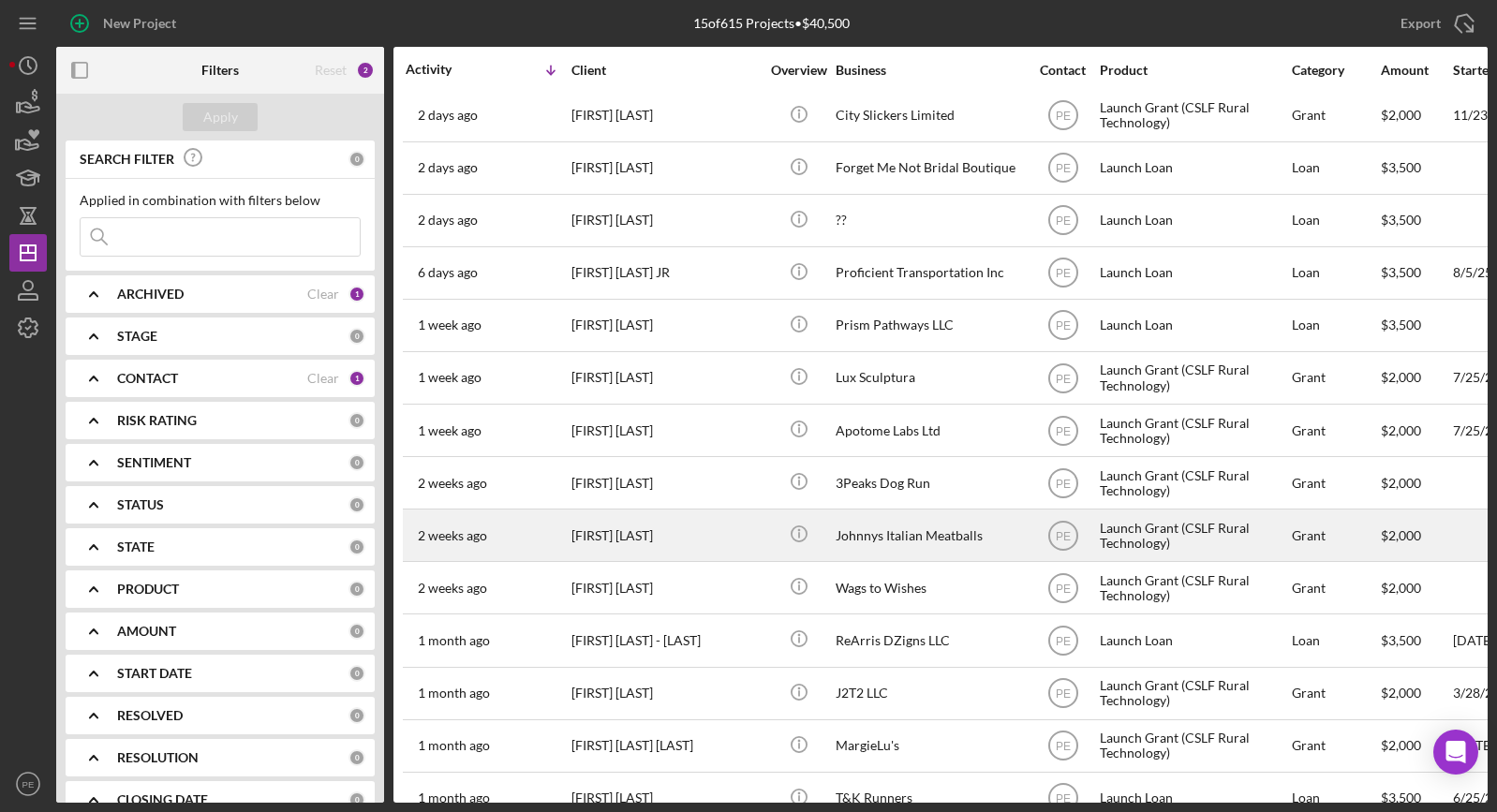 click on "[FIRST] [LAST]" at bounding box center [665, 535] 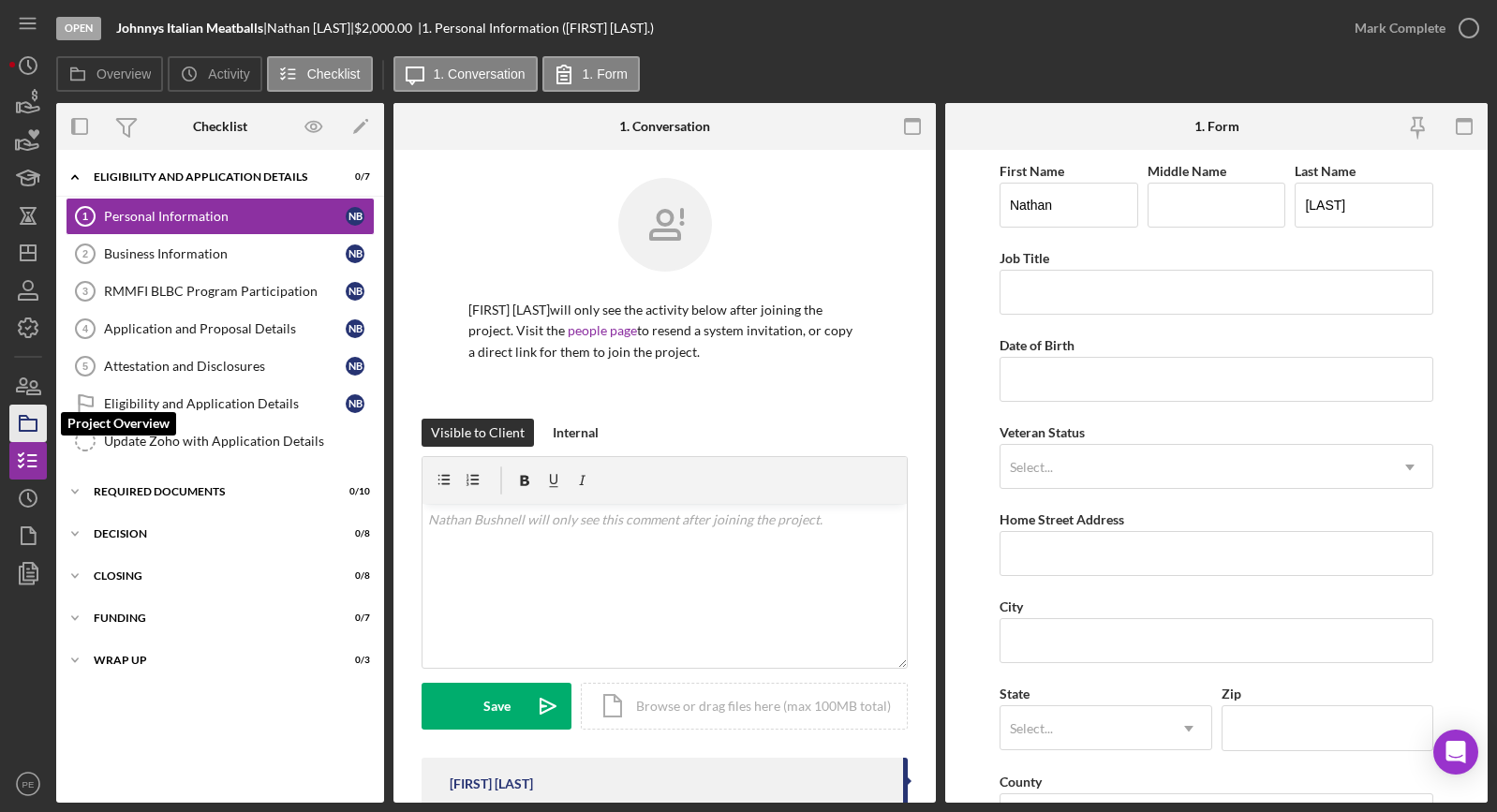 click 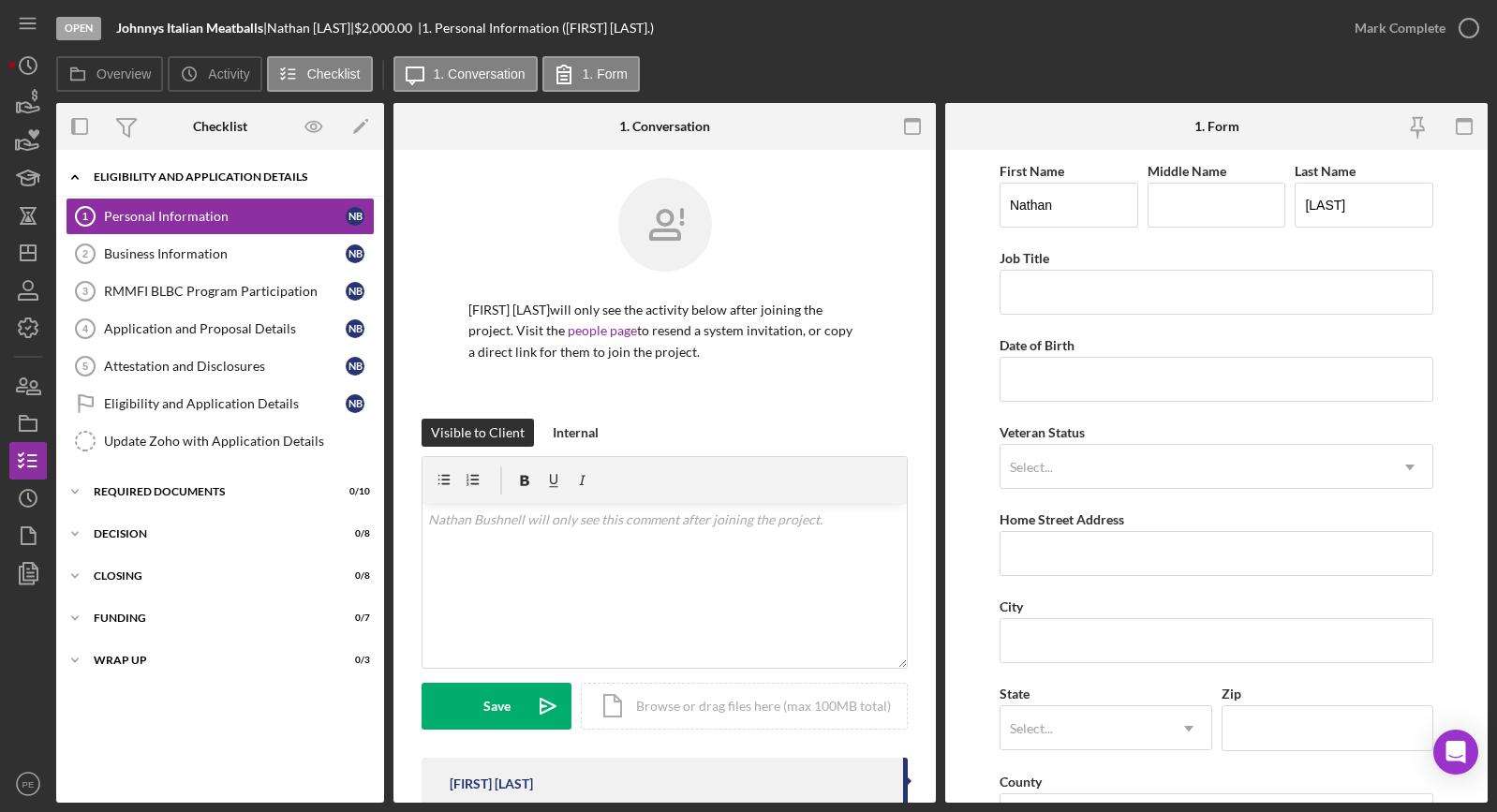 click on "Icon/Expander" 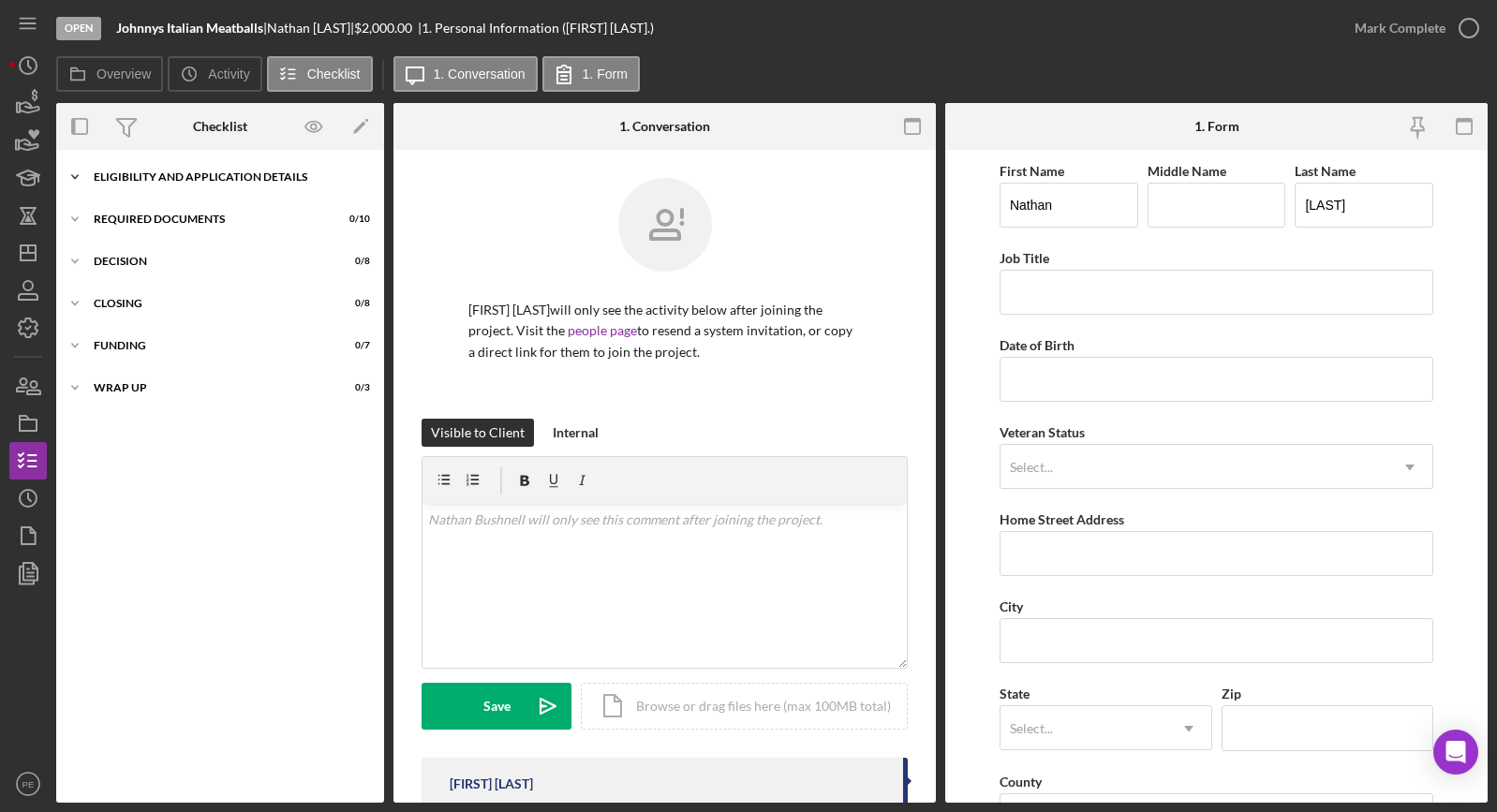 click on "Icon/Expander" 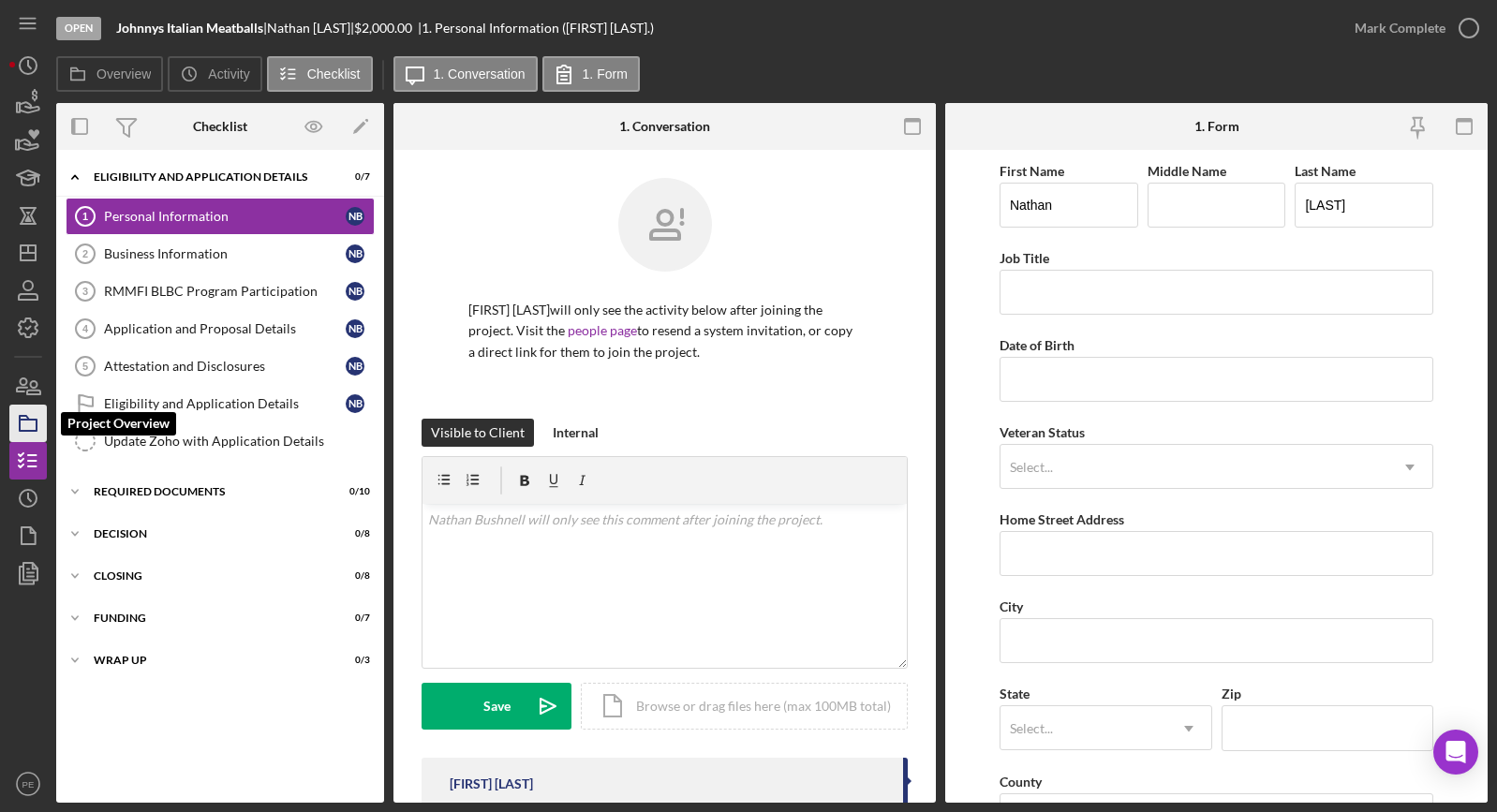 click 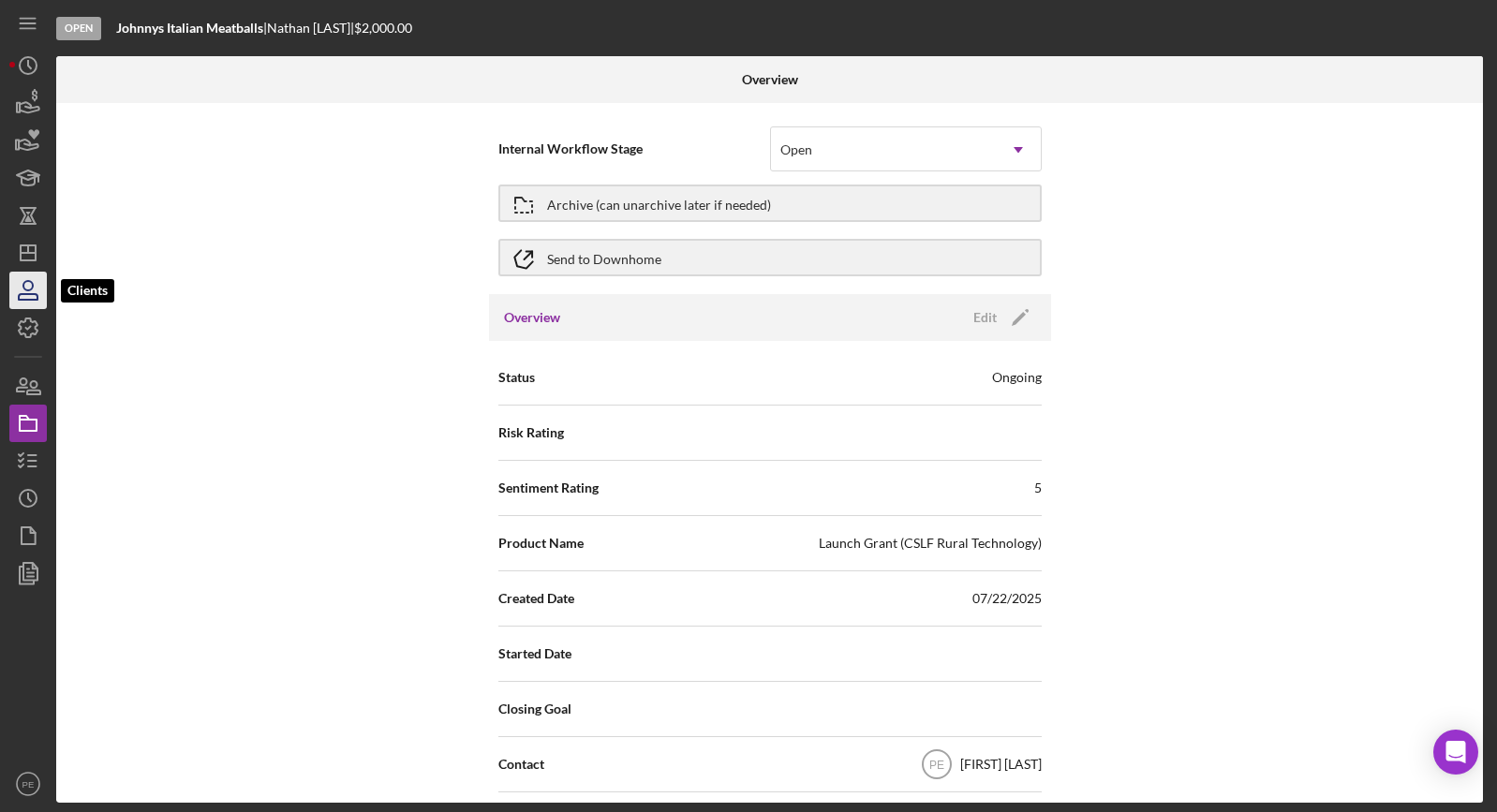 click 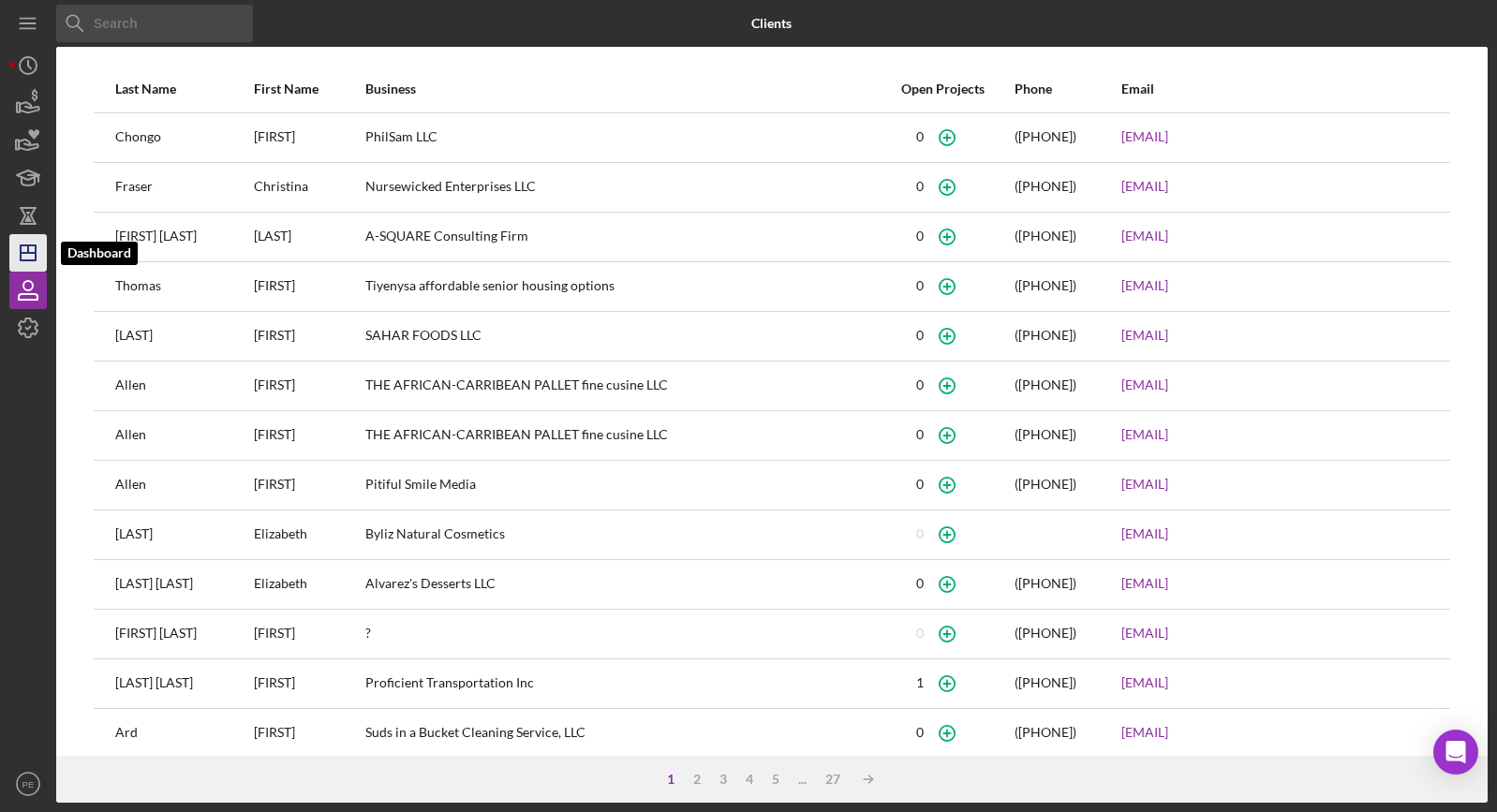 click on "Icon/Dashboard" 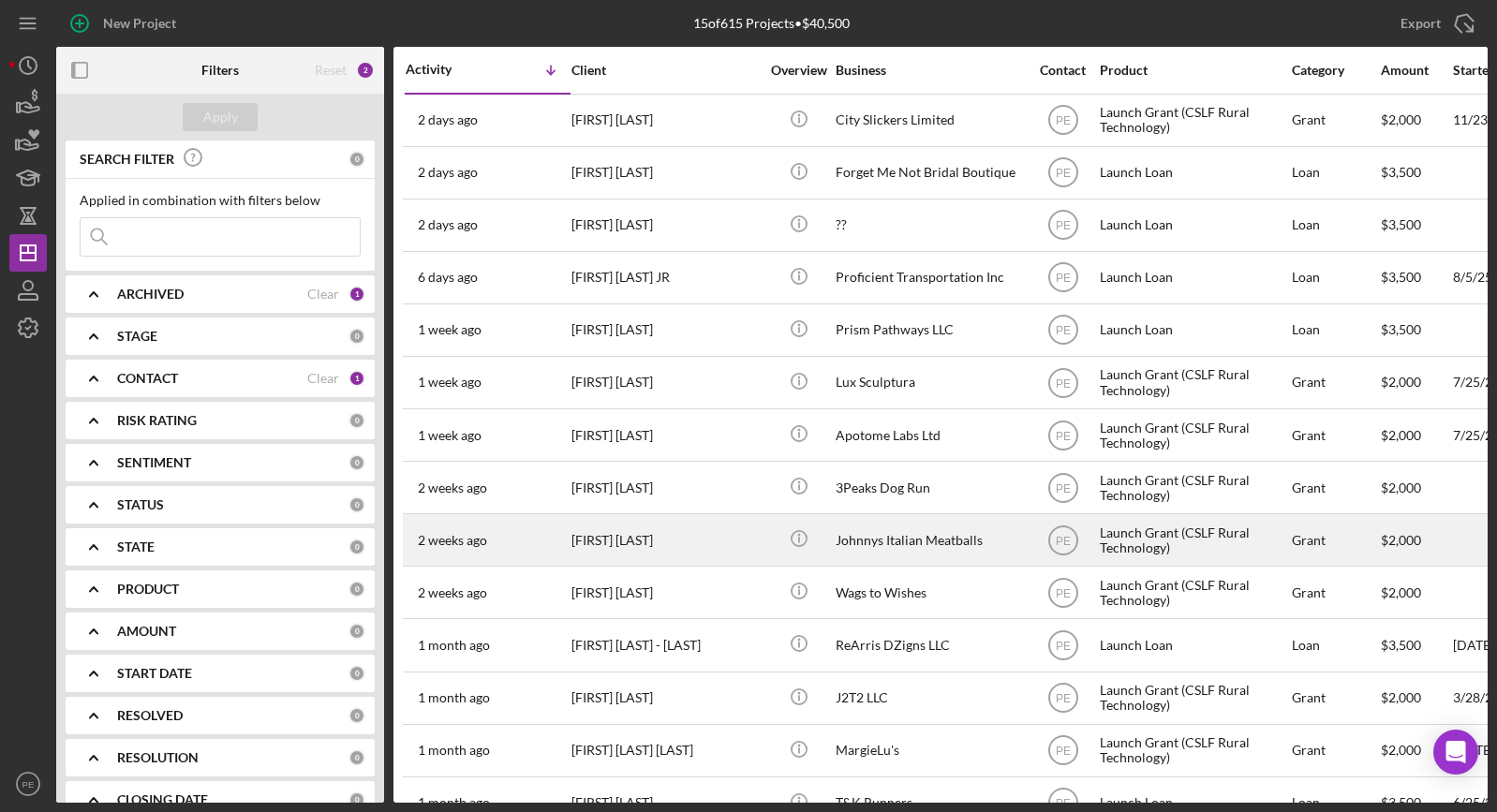 click on "[FIRST] [LAST]" at bounding box center (665, 539) 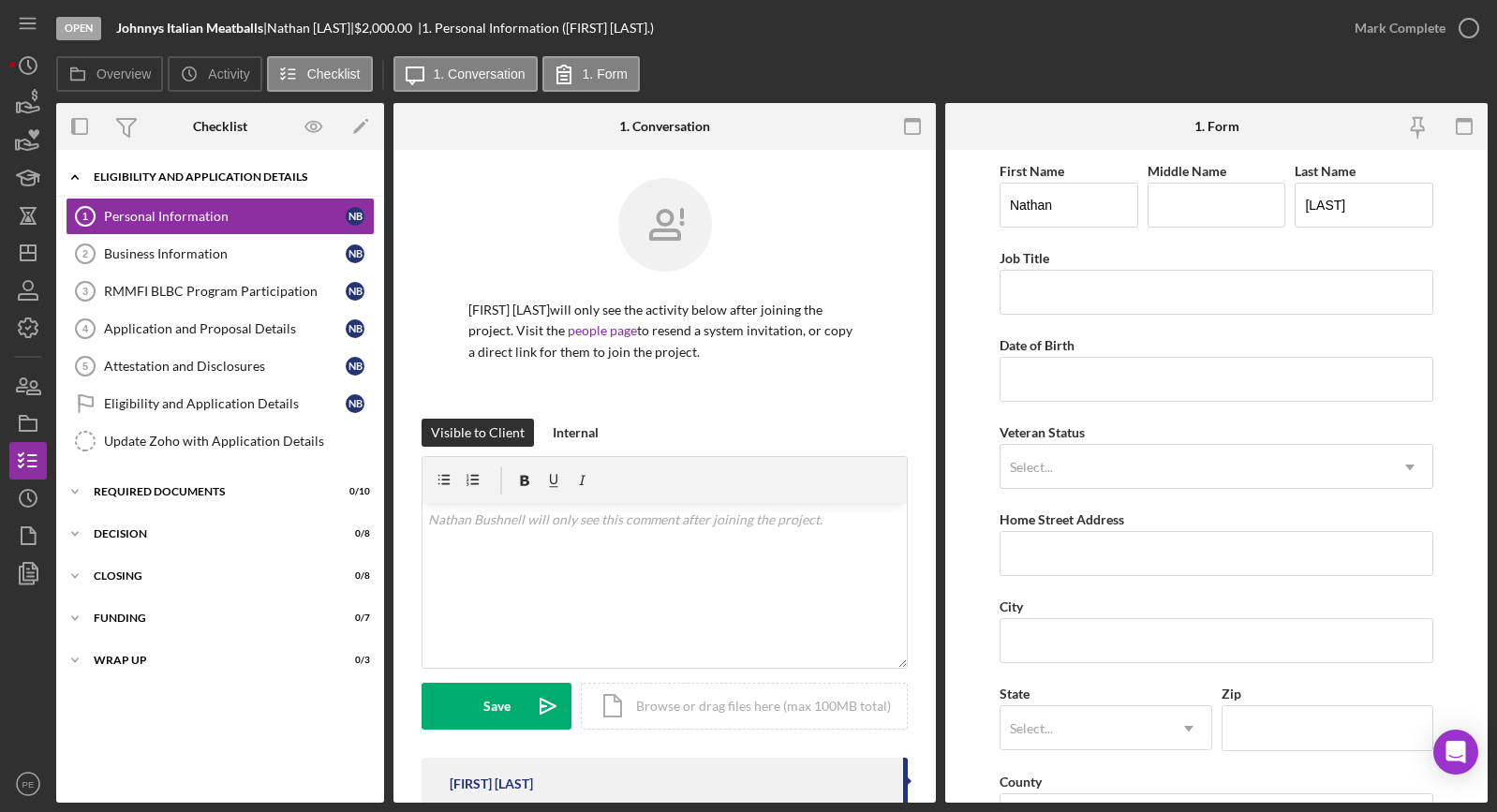 click on "Icon/Expander" 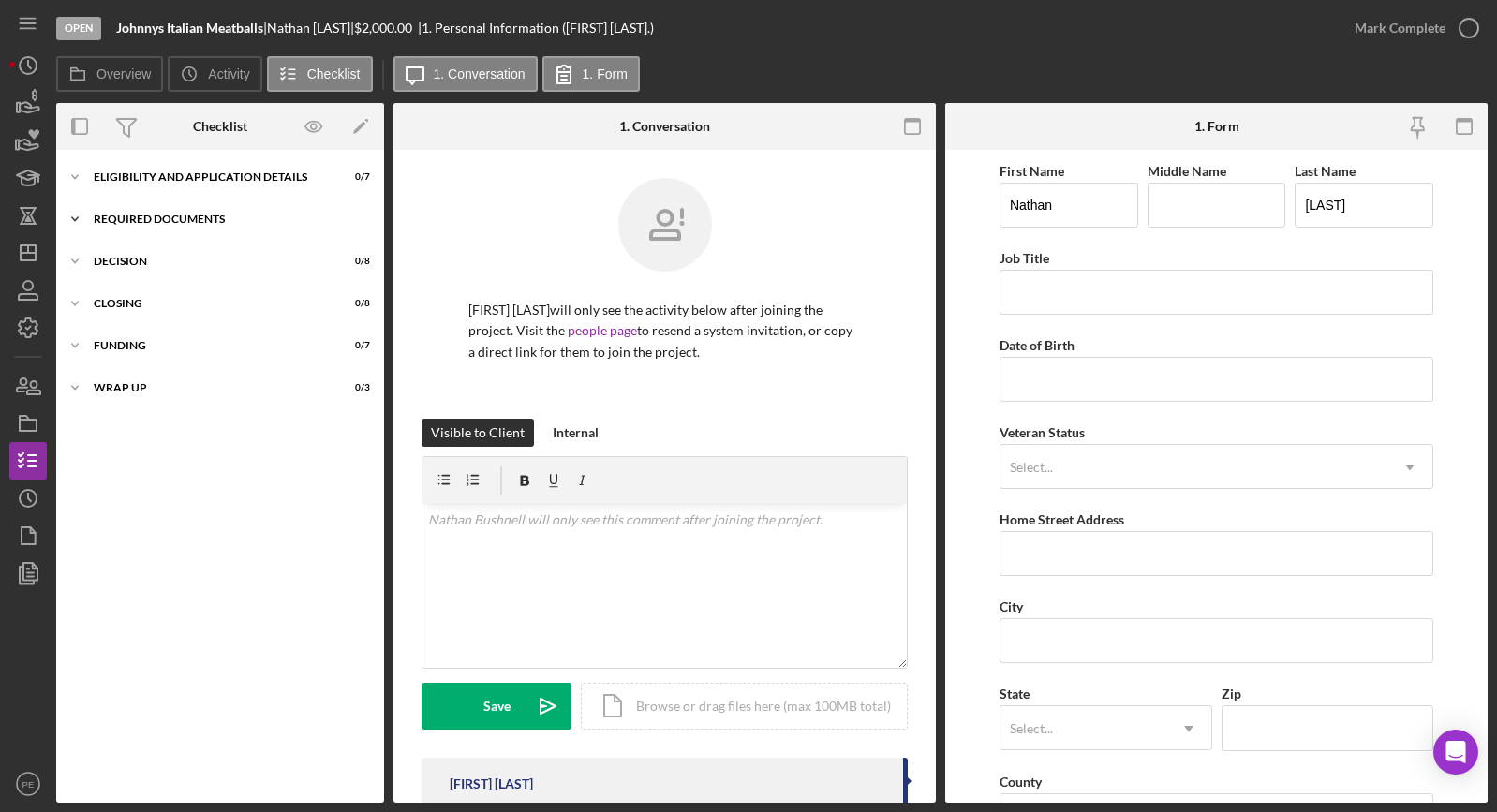 click on "Icon/Expander" 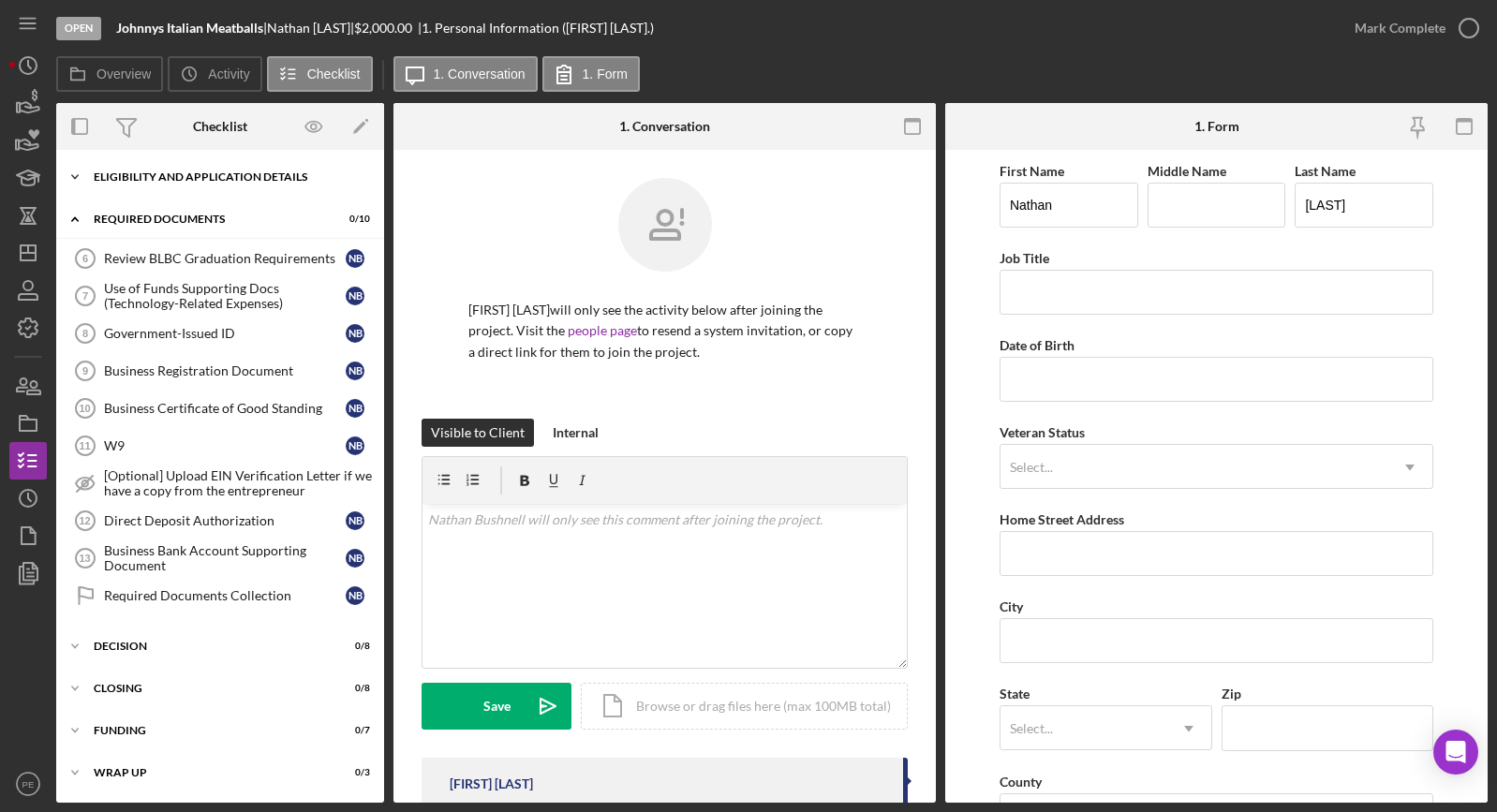 click on "Icon/Expander" 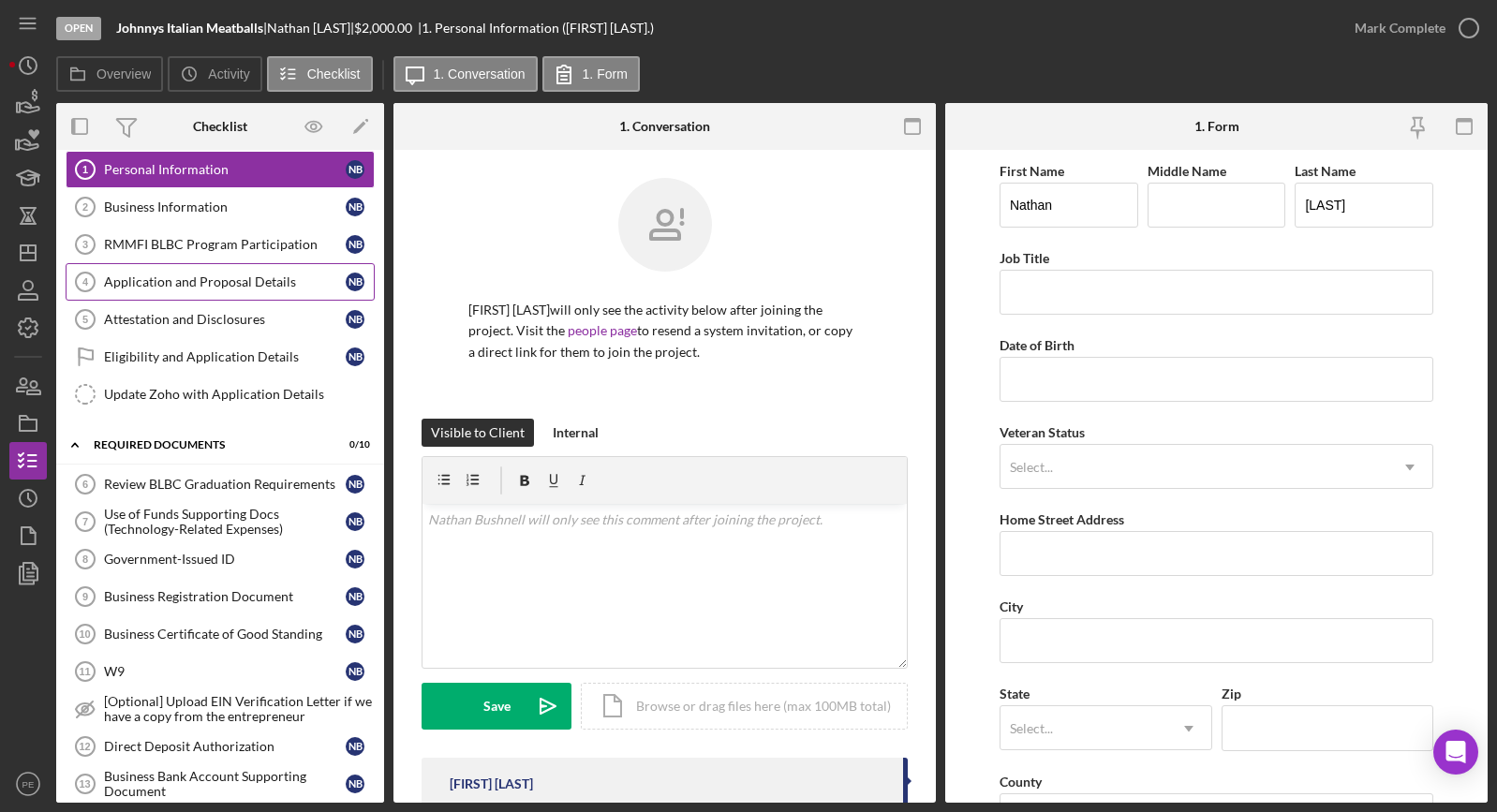 scroll, scrollTop: 52, scrollLeft: 0, axis: vertical 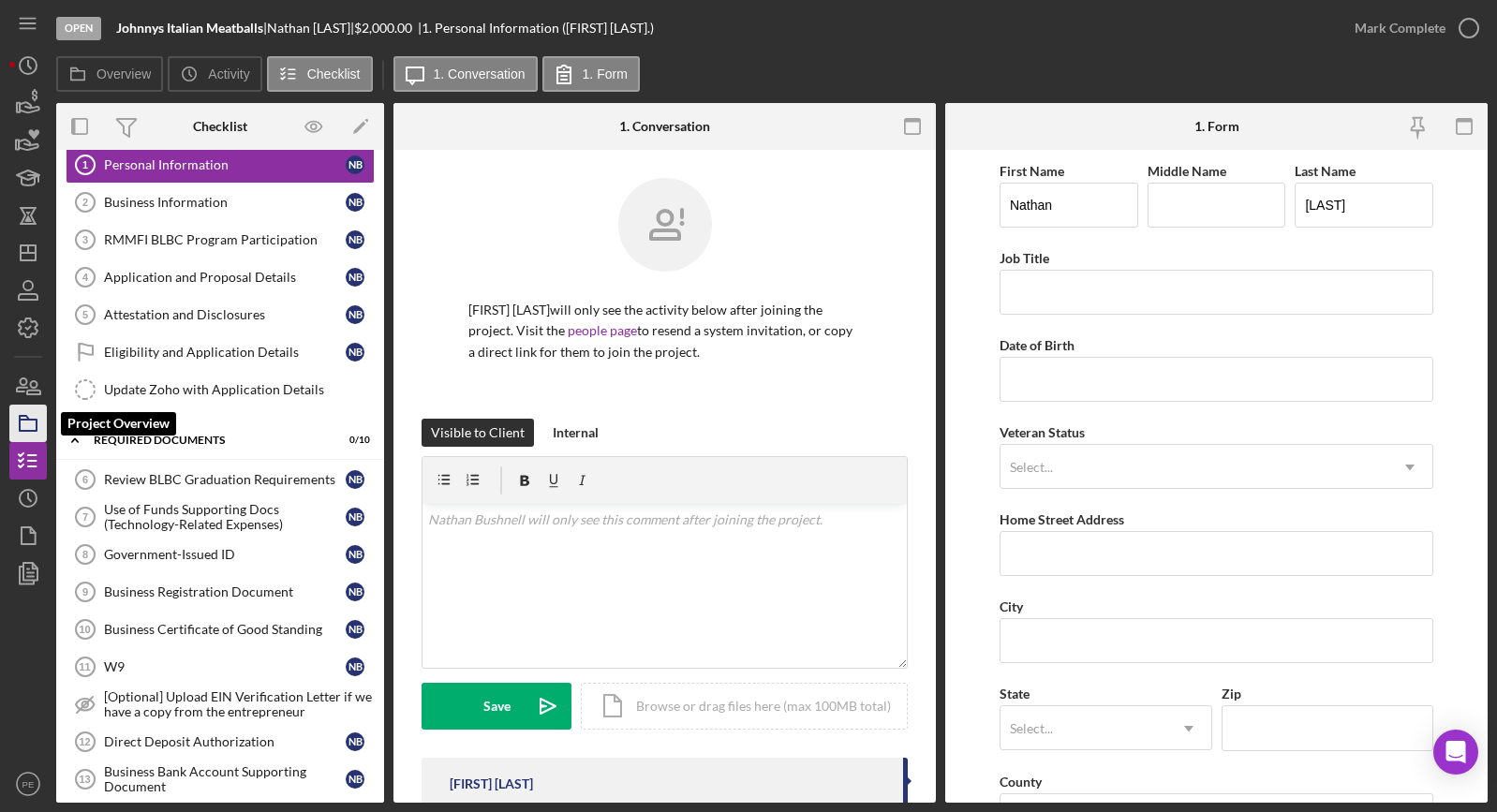 click 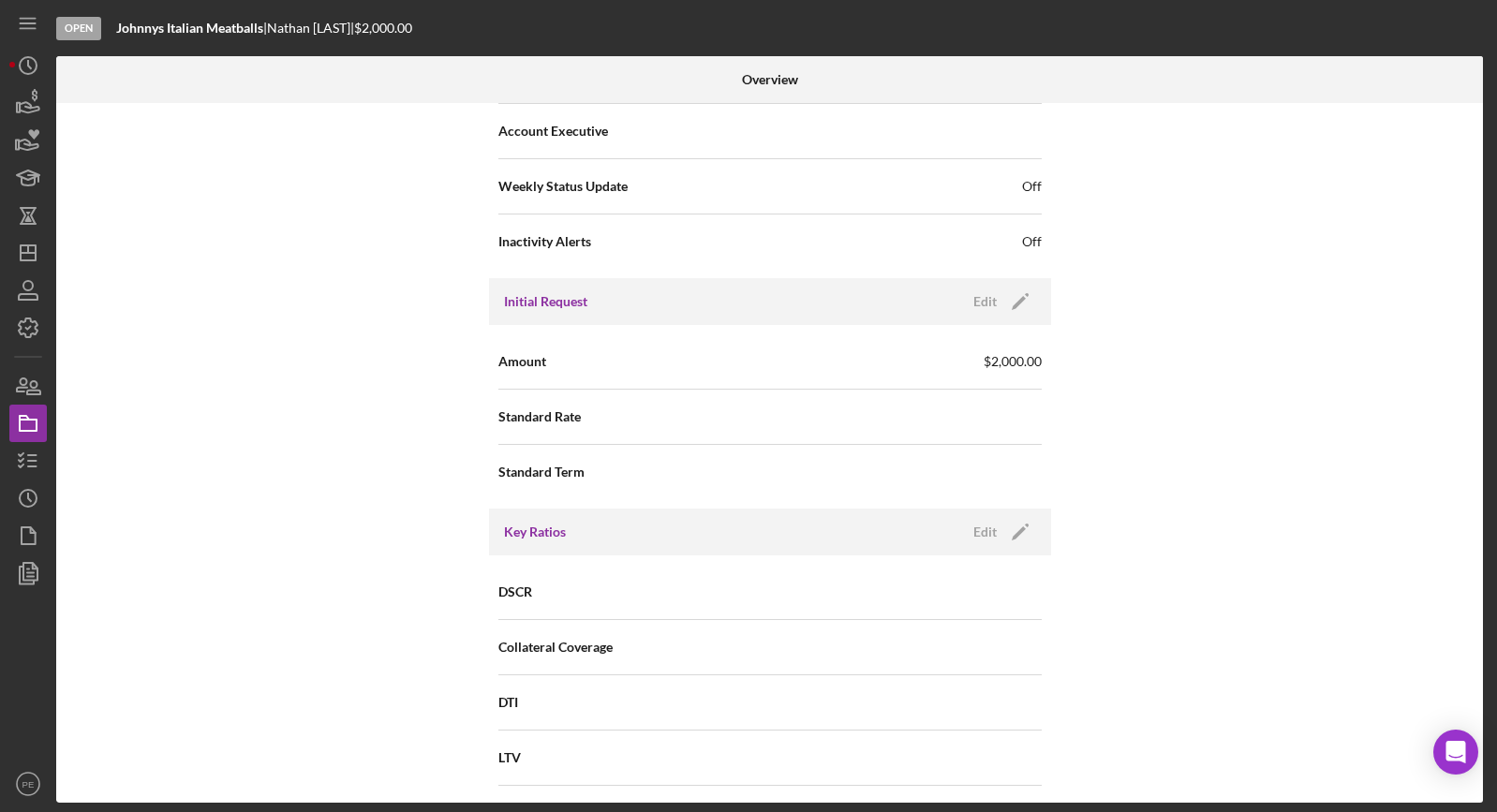 scroll, scrollTop: 178, scrollLeft: 0, axis: vertical 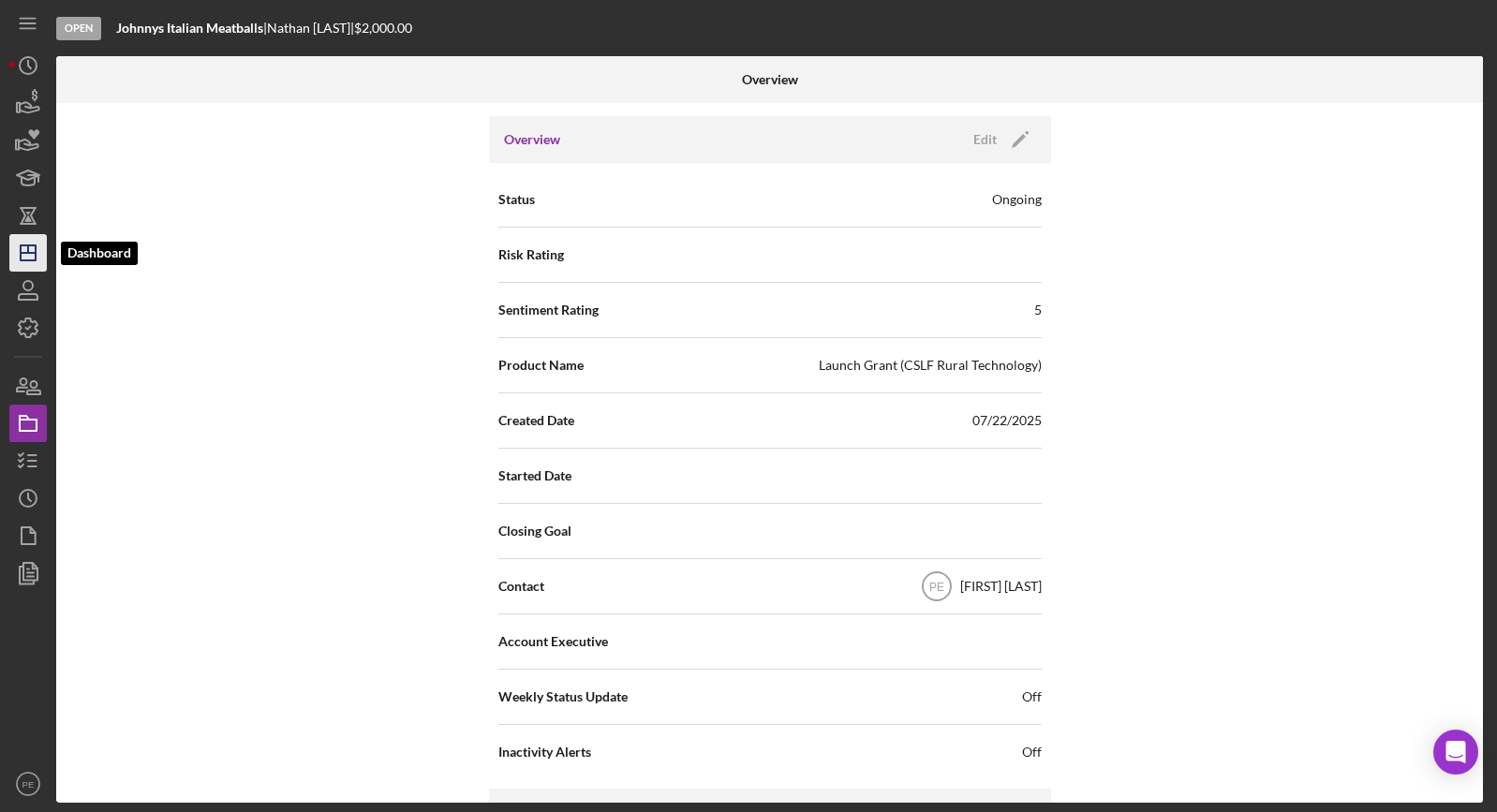 click 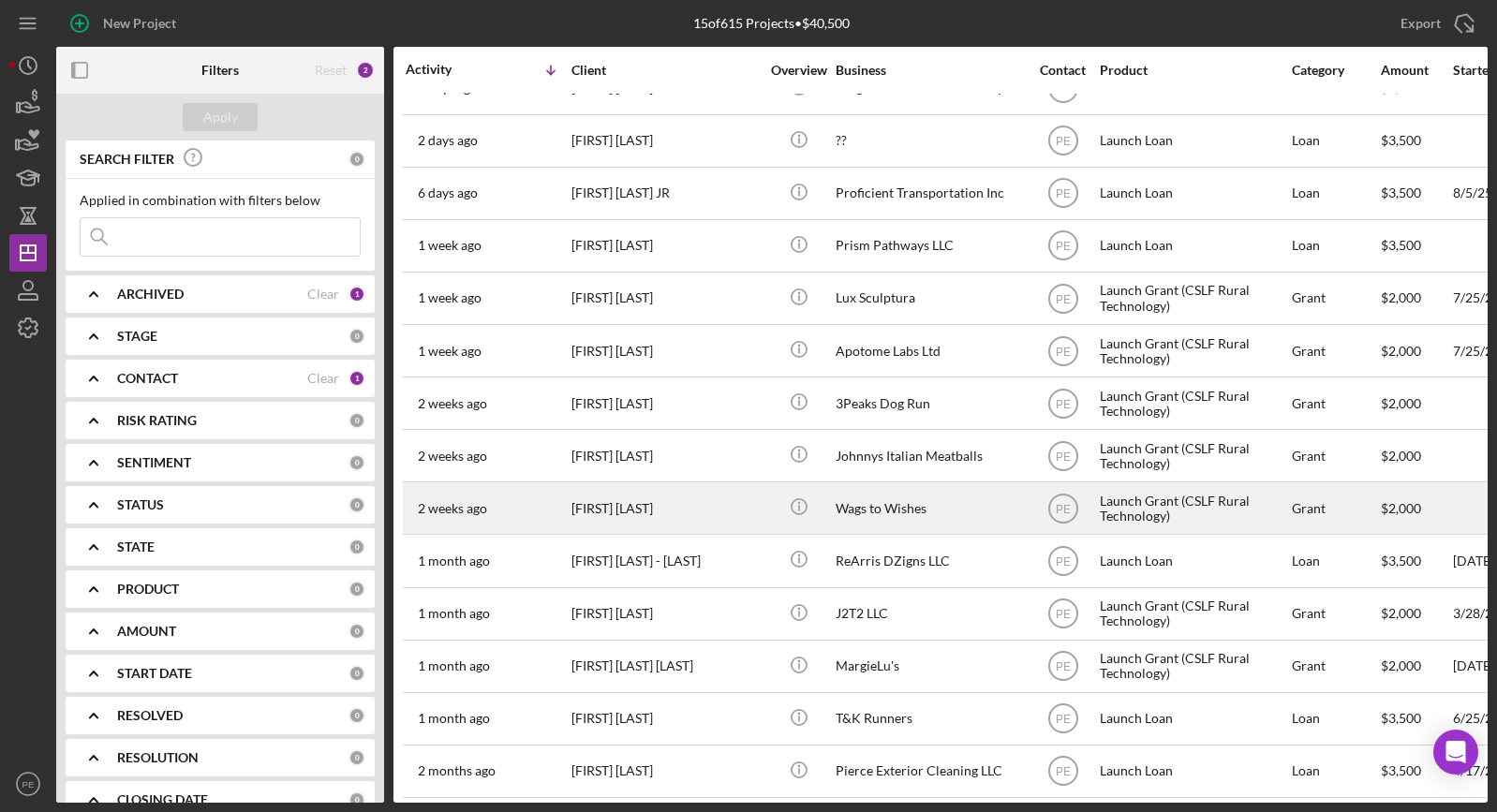 scroll, scrollTop: 89, scrollLeft: 0, axis: vertical 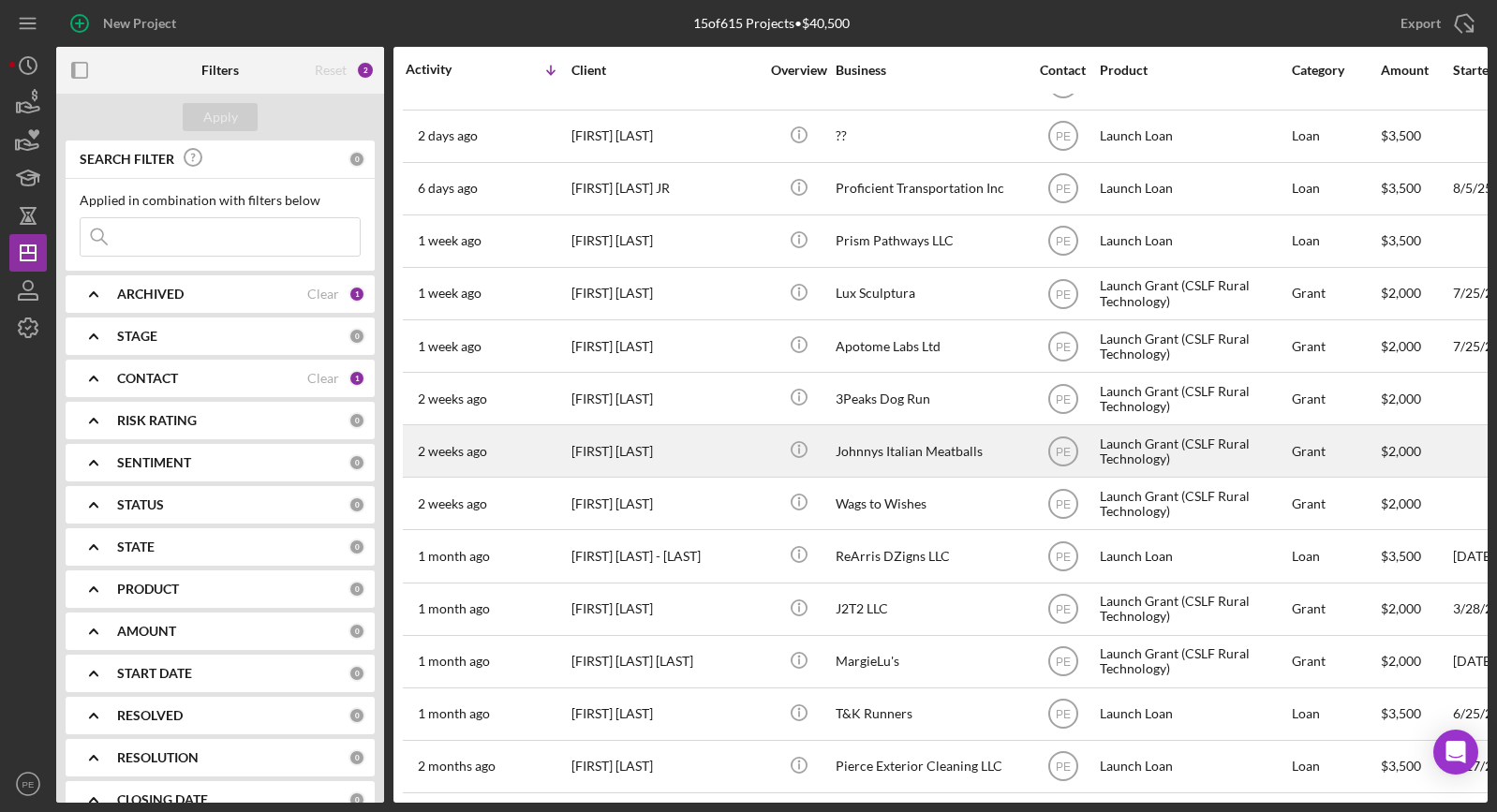 click on "[FIRST] [LAST]" at bounding box center [665, 450] 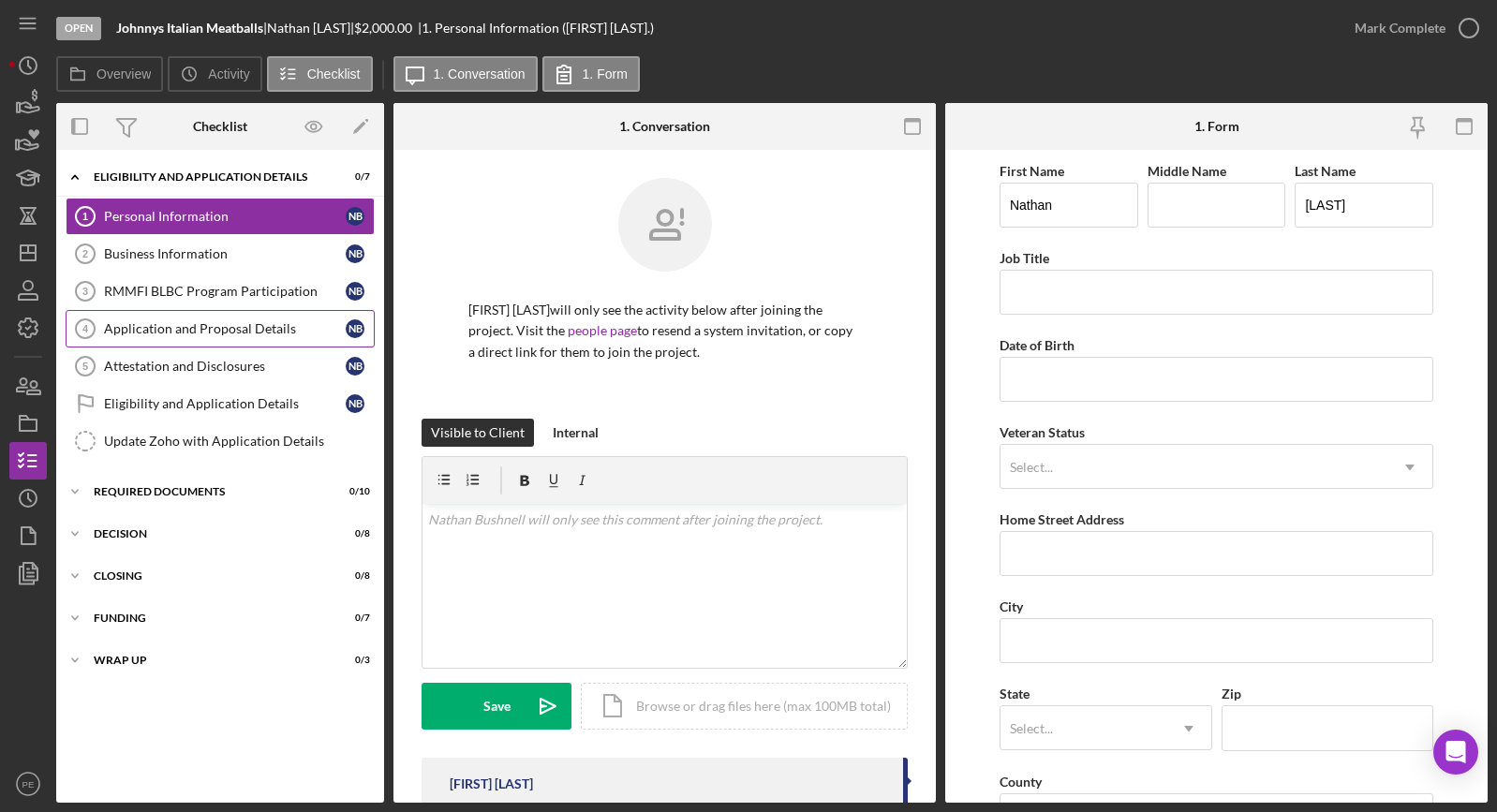 click on "Application and Proposal Details 4" 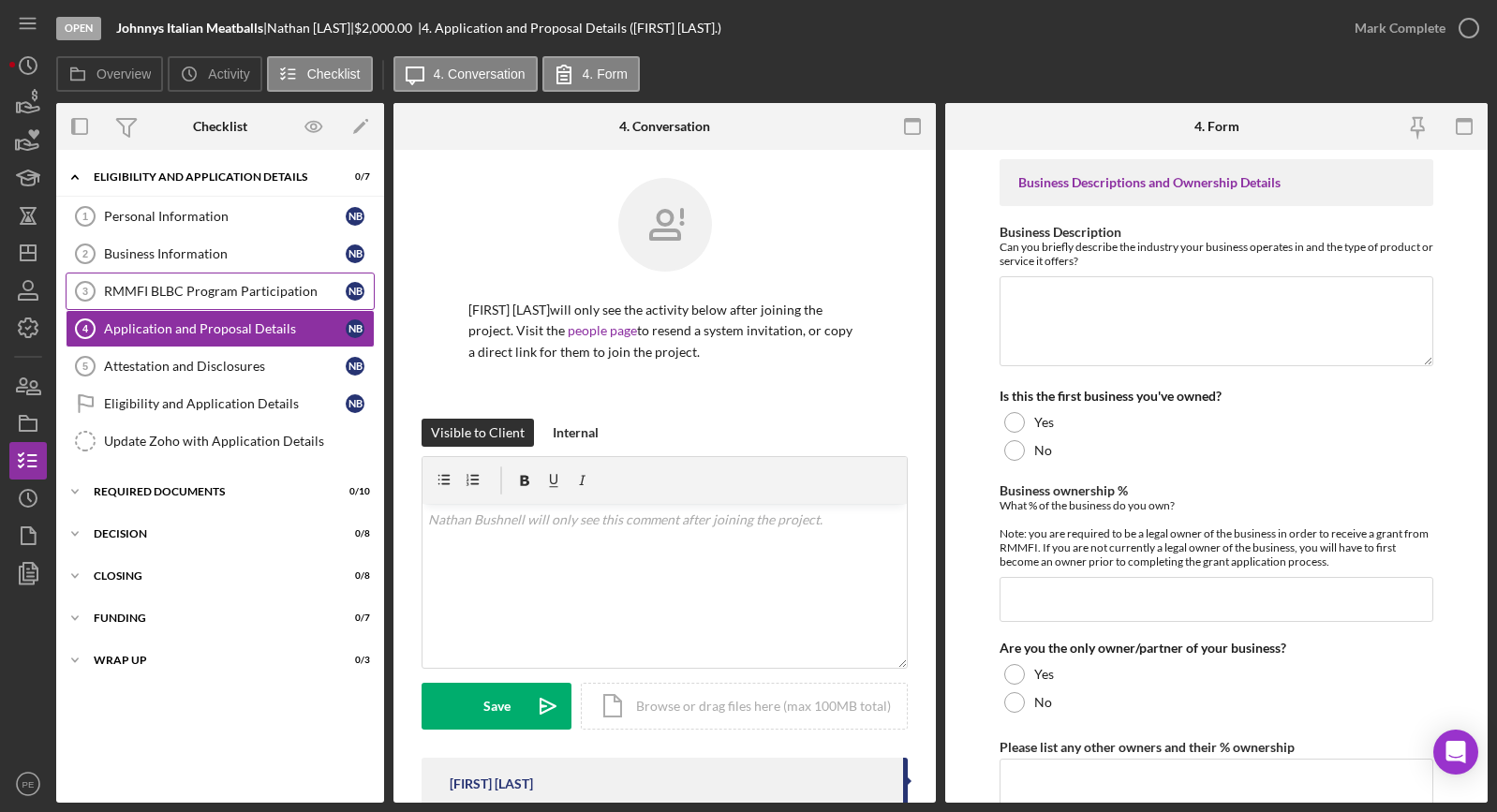 click on "RMMFI  BLBC Program Participation 3" 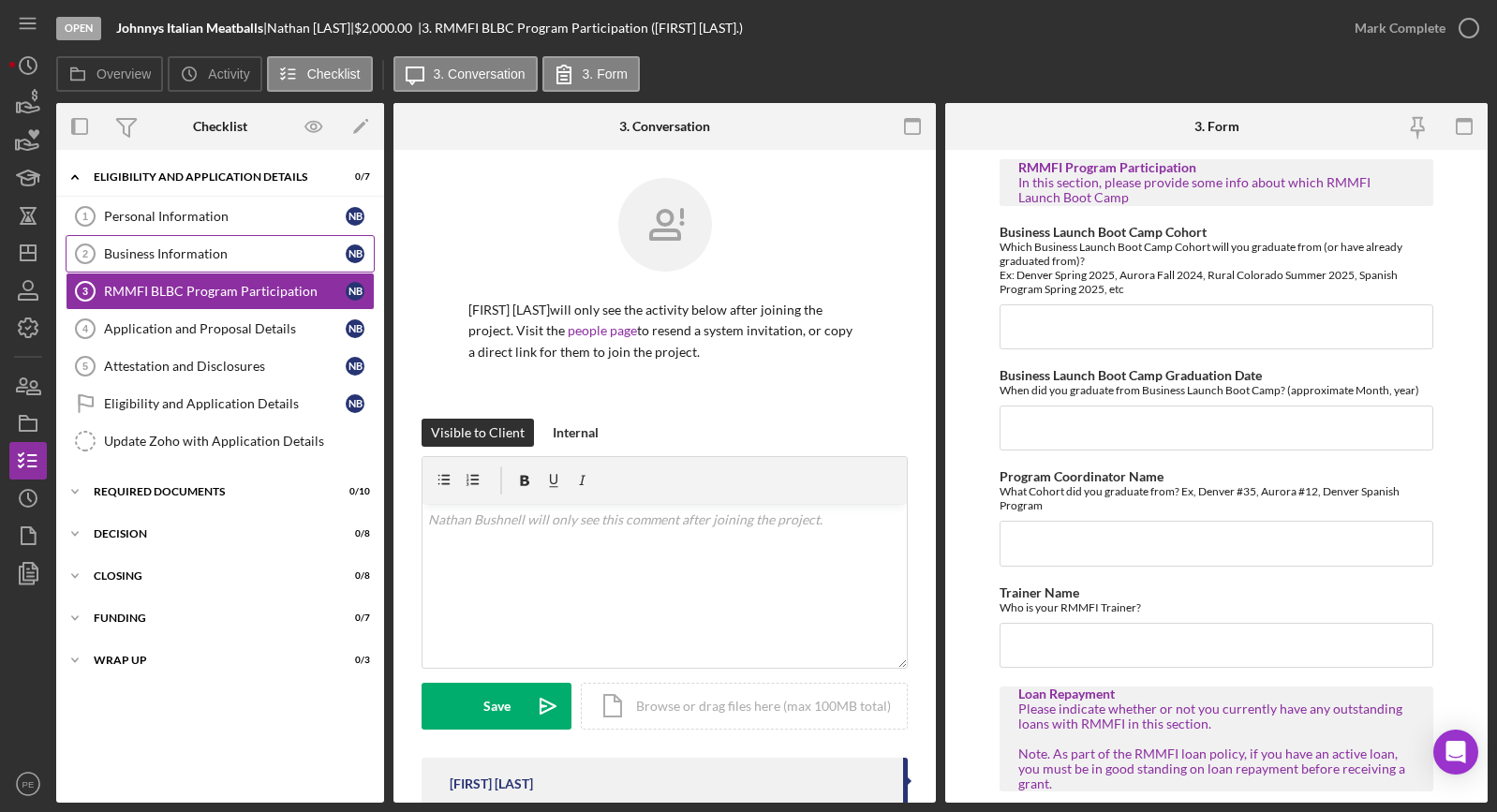 click on "Business Information" at bounding box center (225, 254) 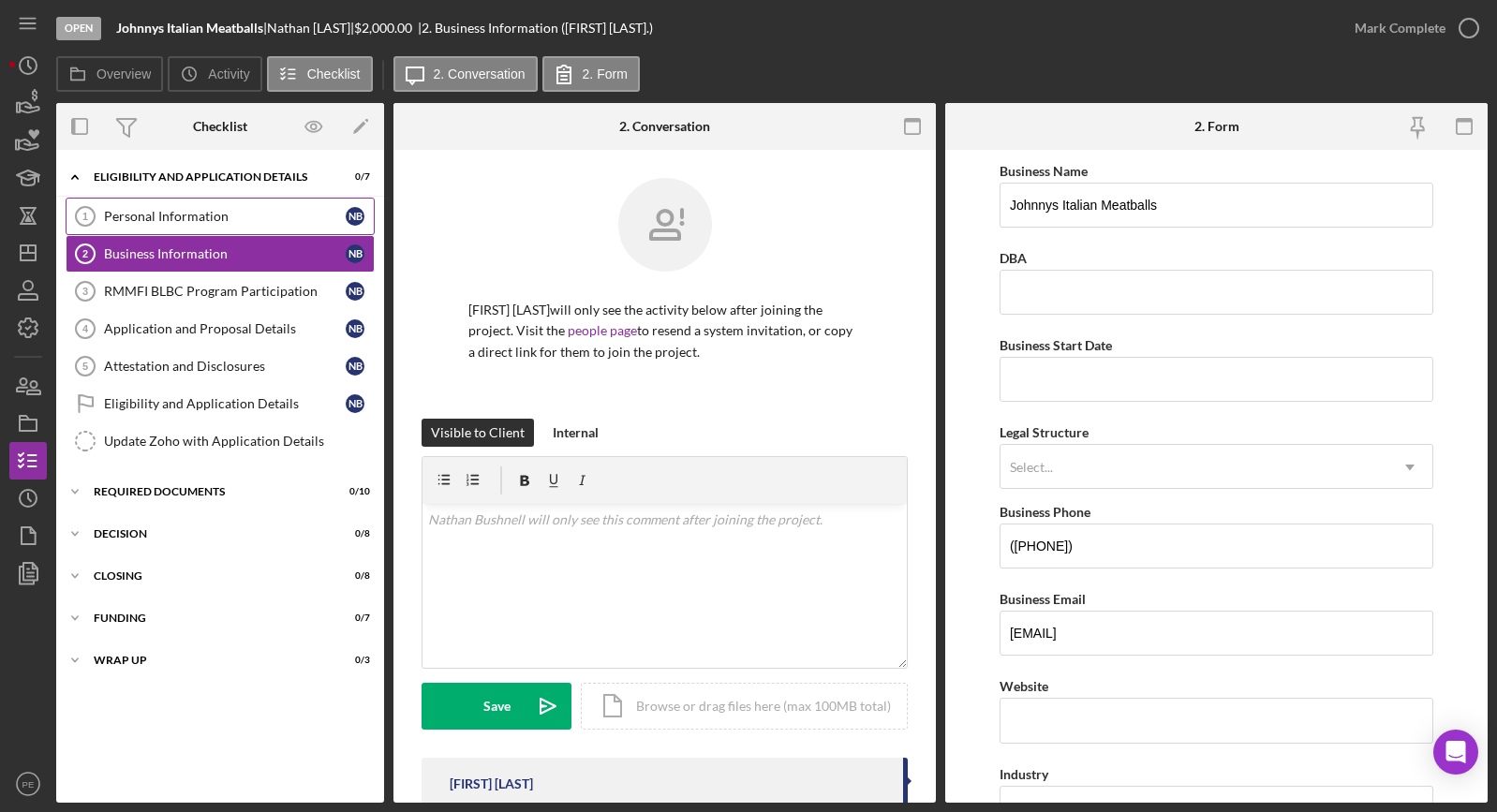 click on "Personal Information" at bounding box center (225, 216) 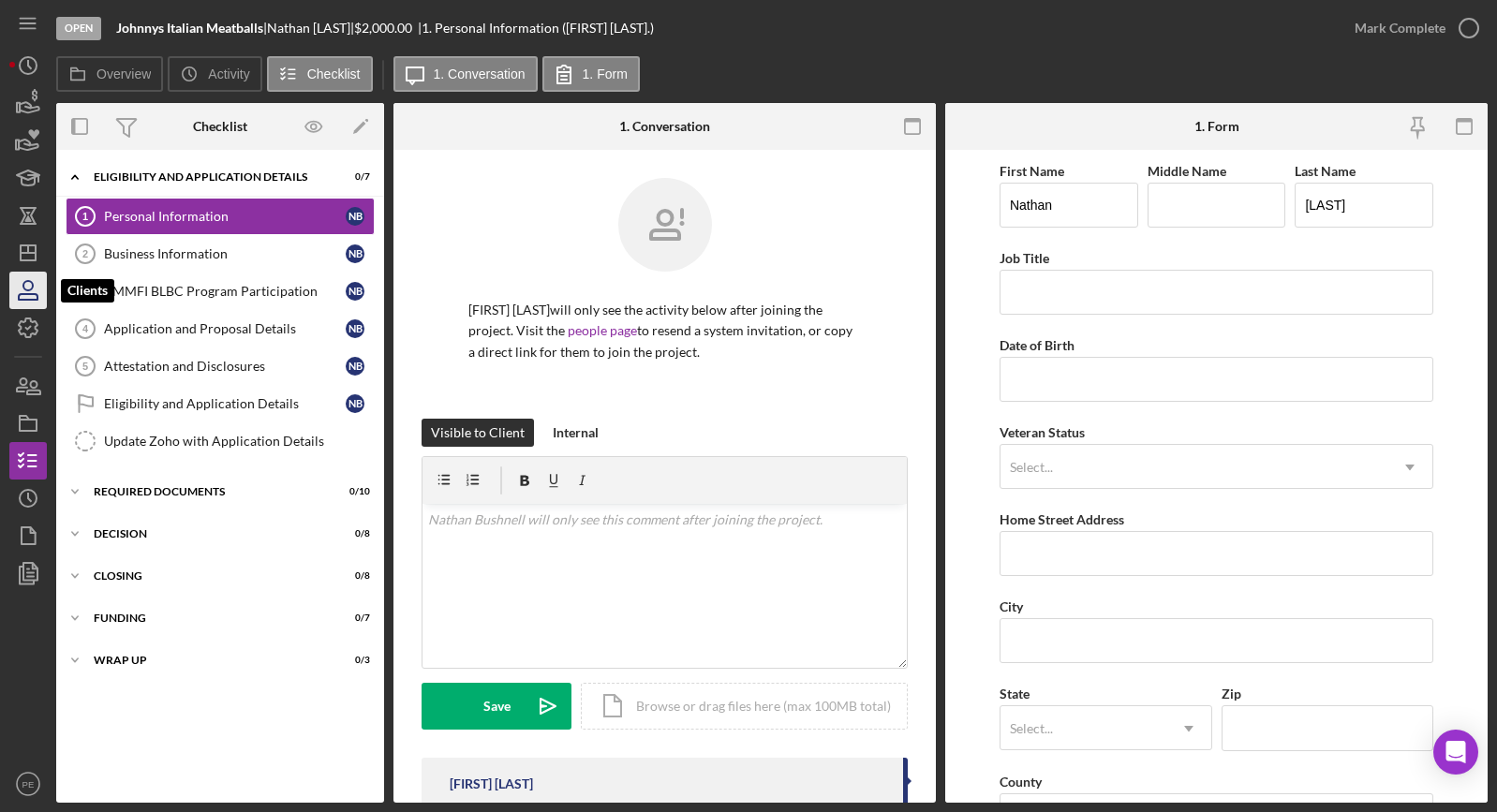 click 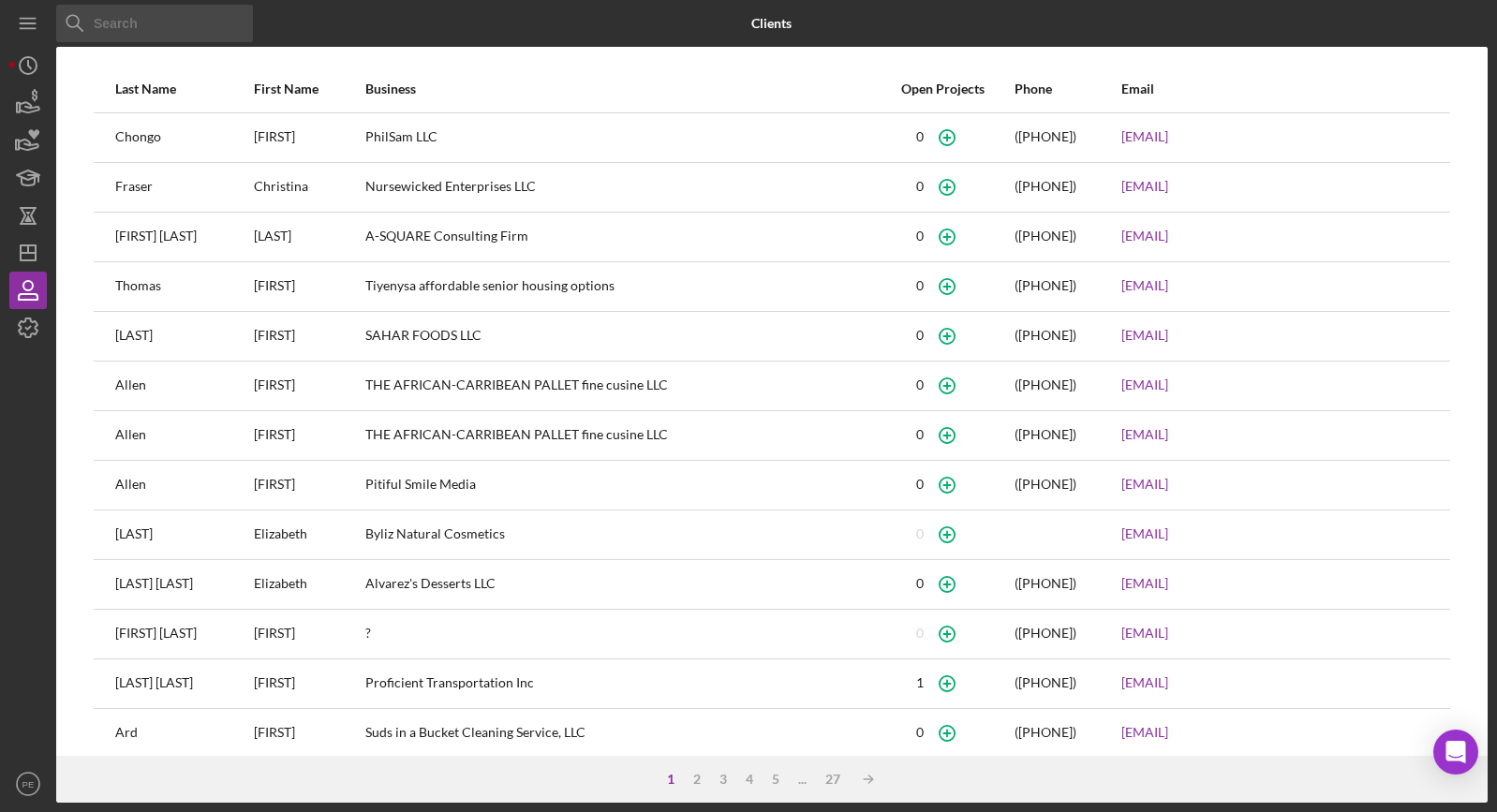 click at bounding box center [155, 23] 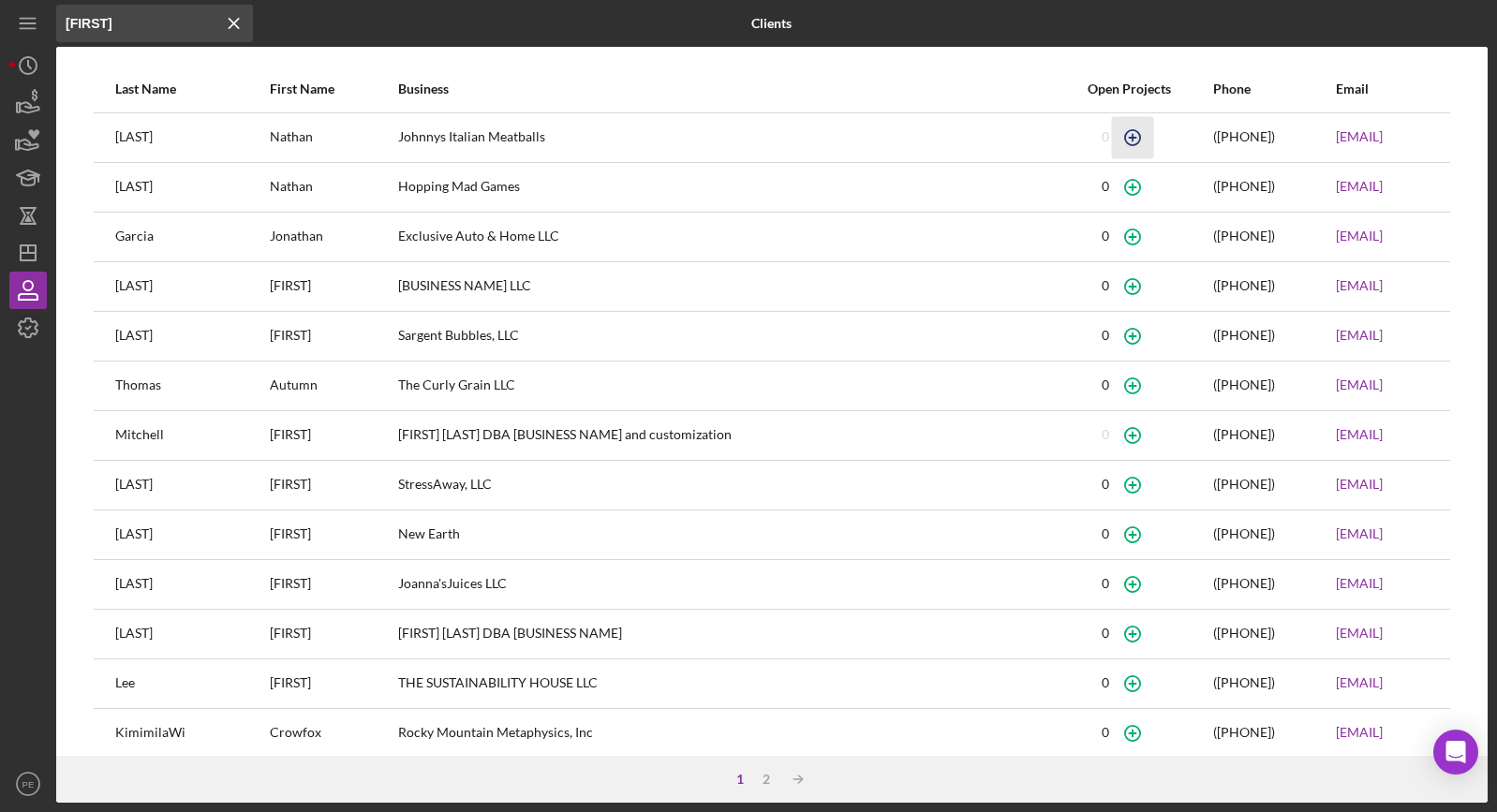 type on "nath" 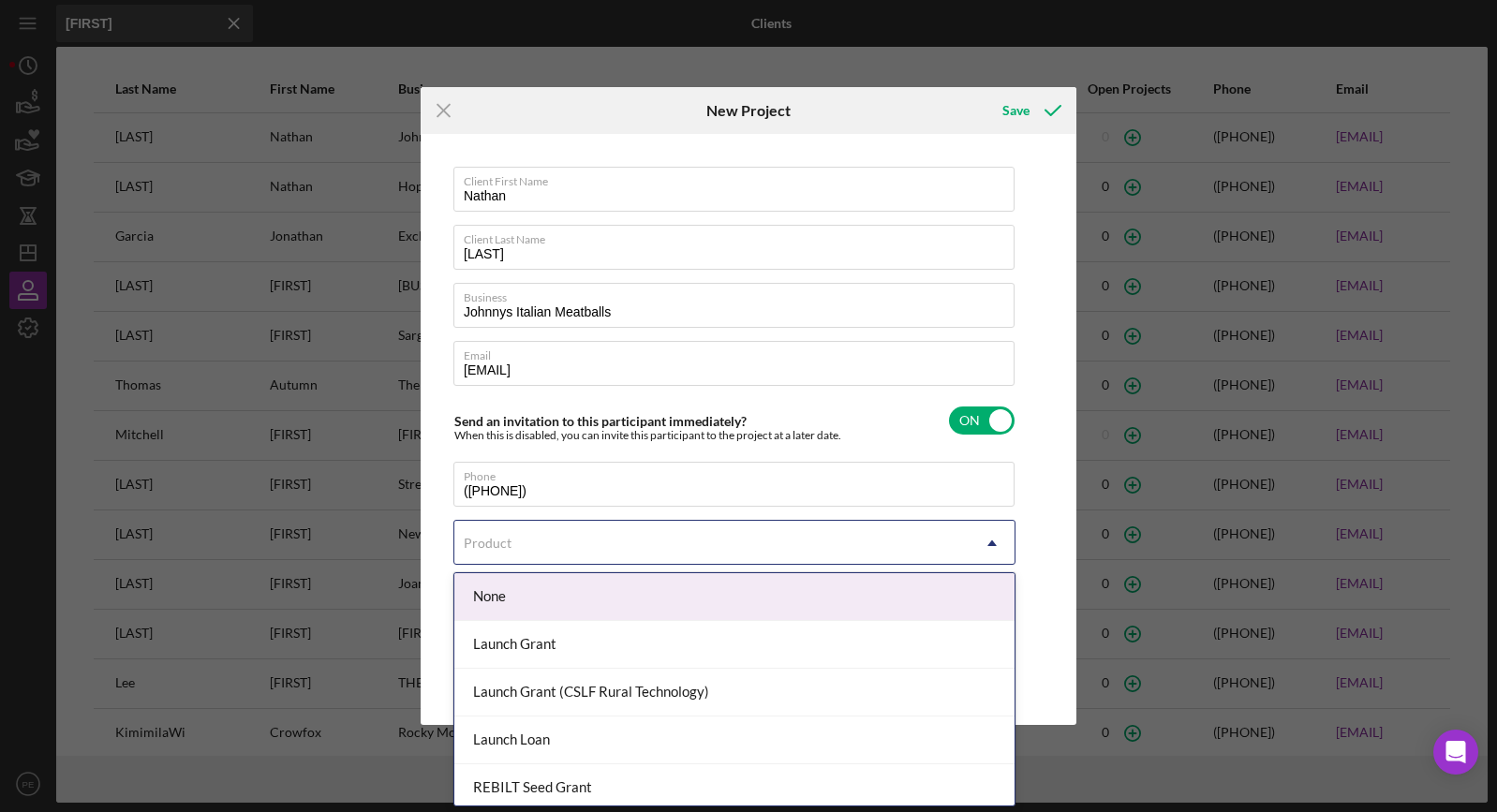 click on "Icon/Dropdown Arrow" 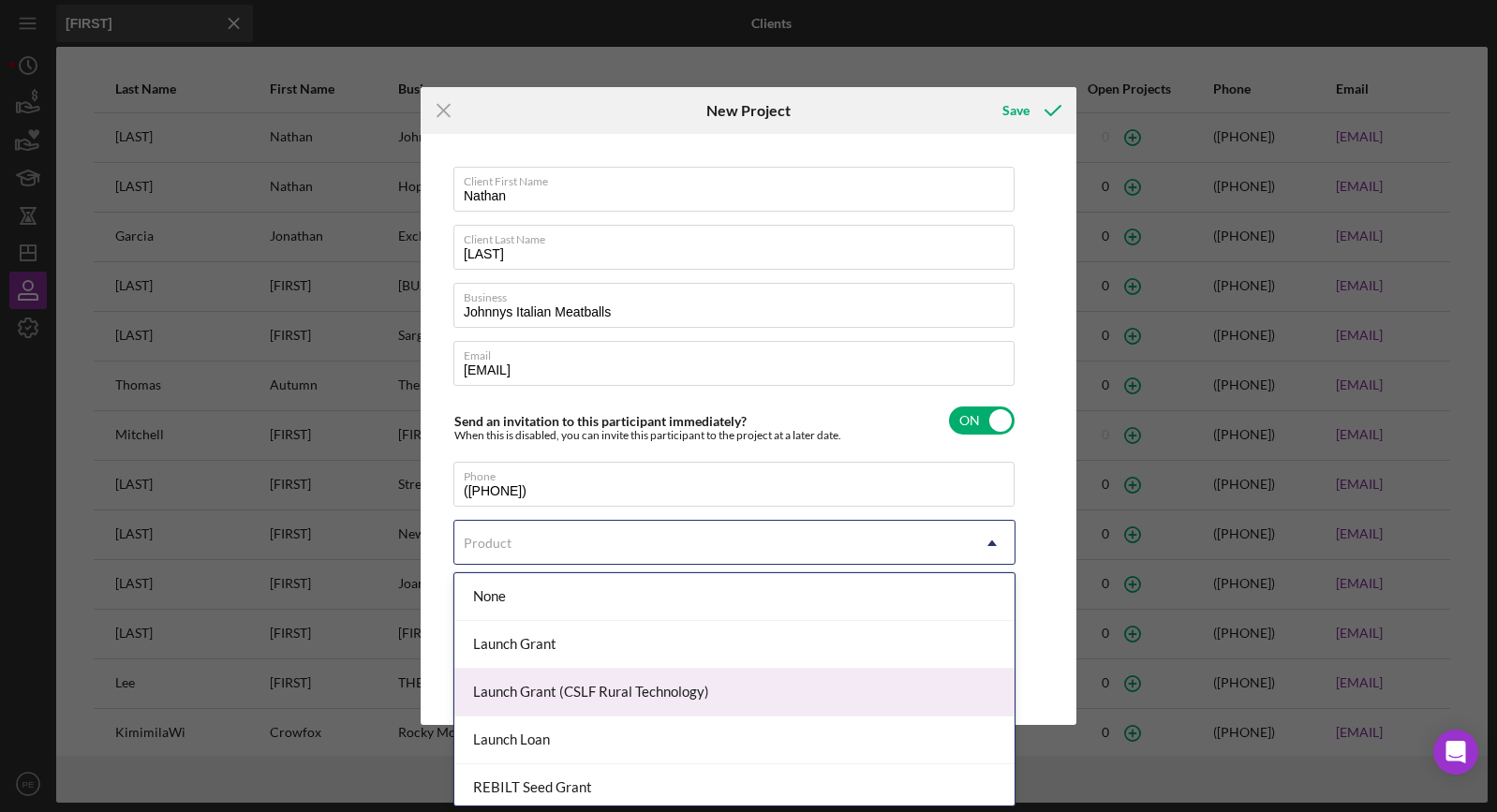 click on "Launch Grant (CSLF Rural Technology)" at bounding box center (734, 692) 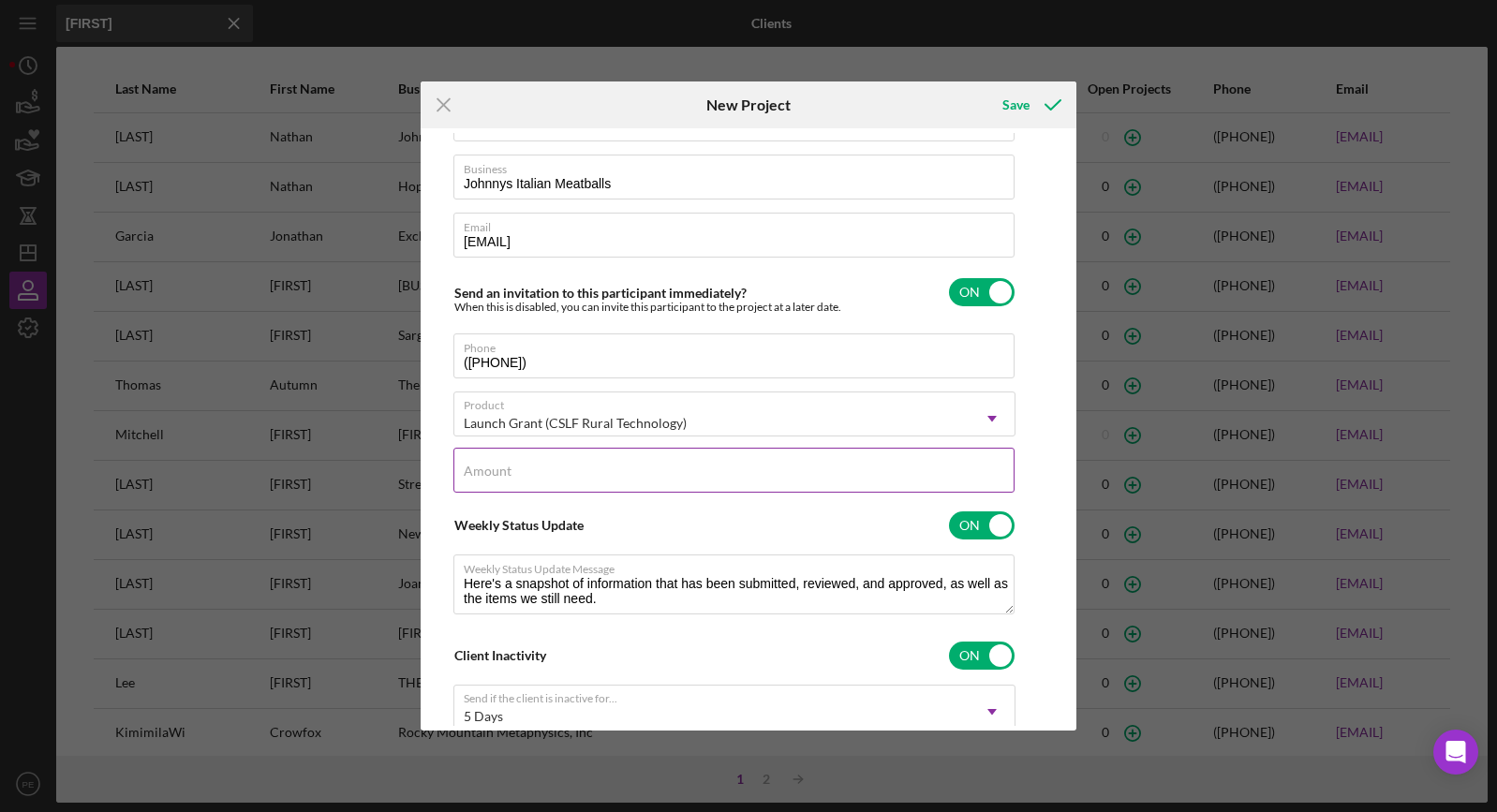 scroll, scrollTop: 183, scrollLeft: 0, axis: vertical 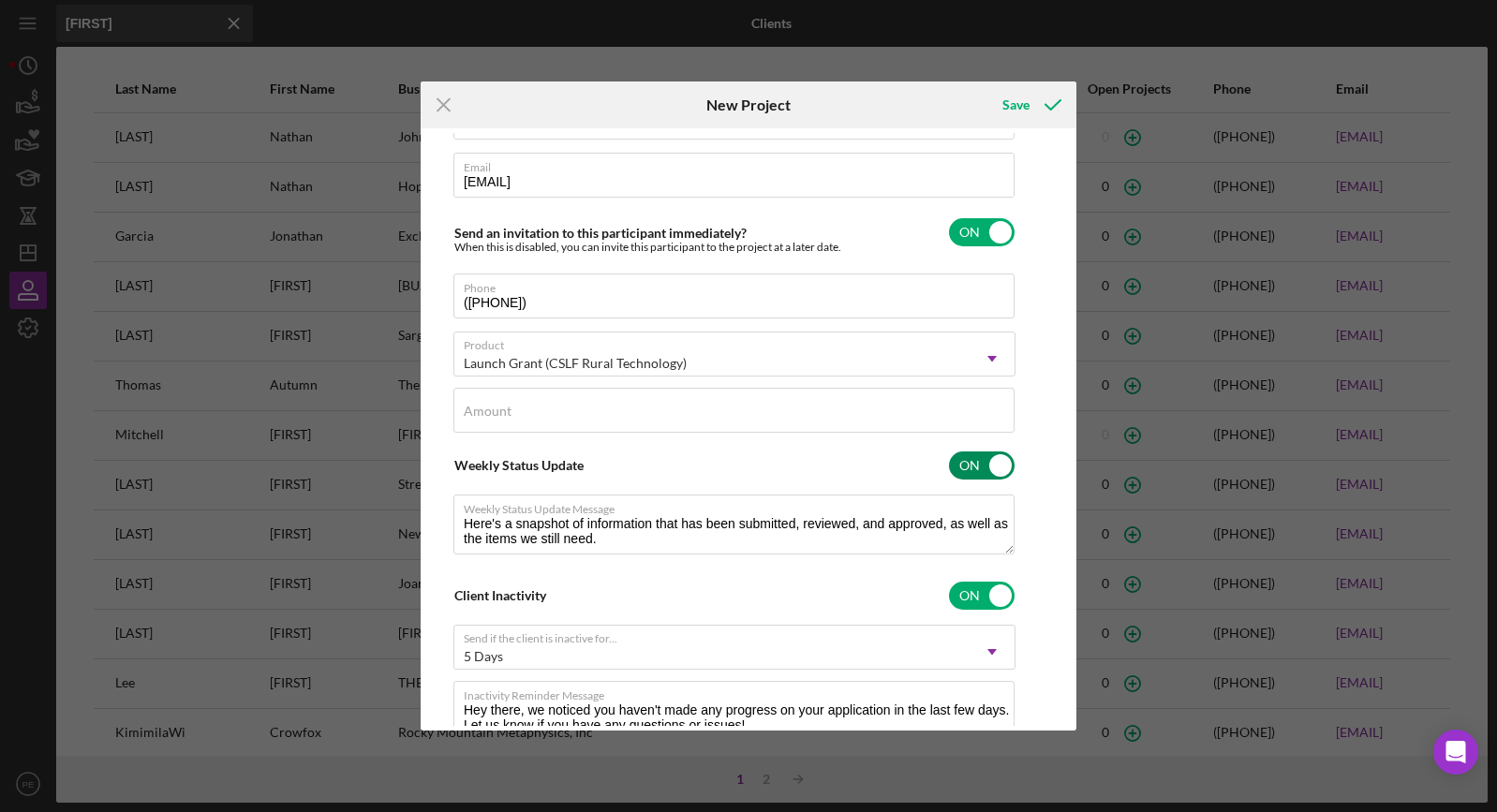 click at bounding box center (982, 465) 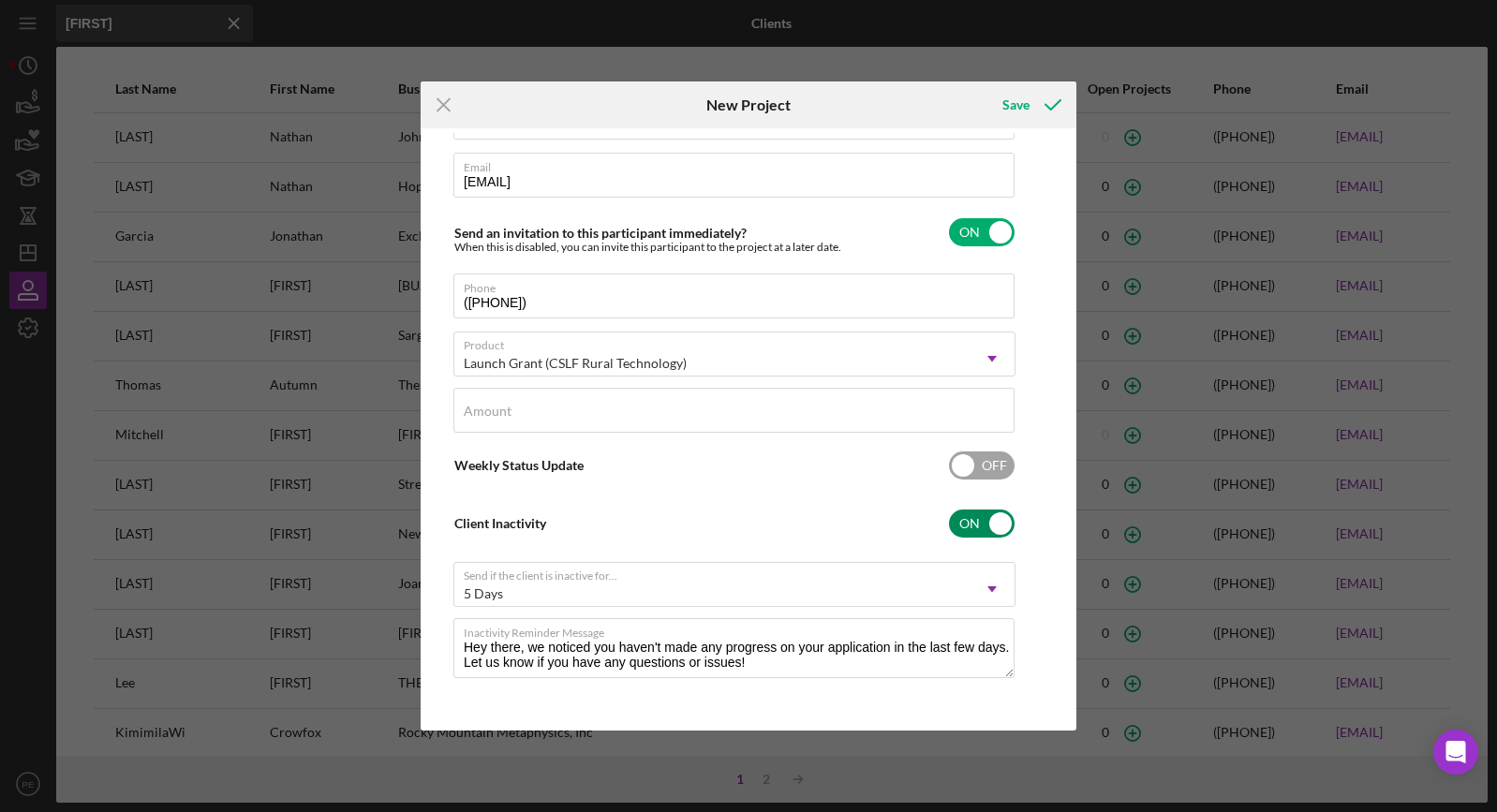 click at bounding box center [982, 524] 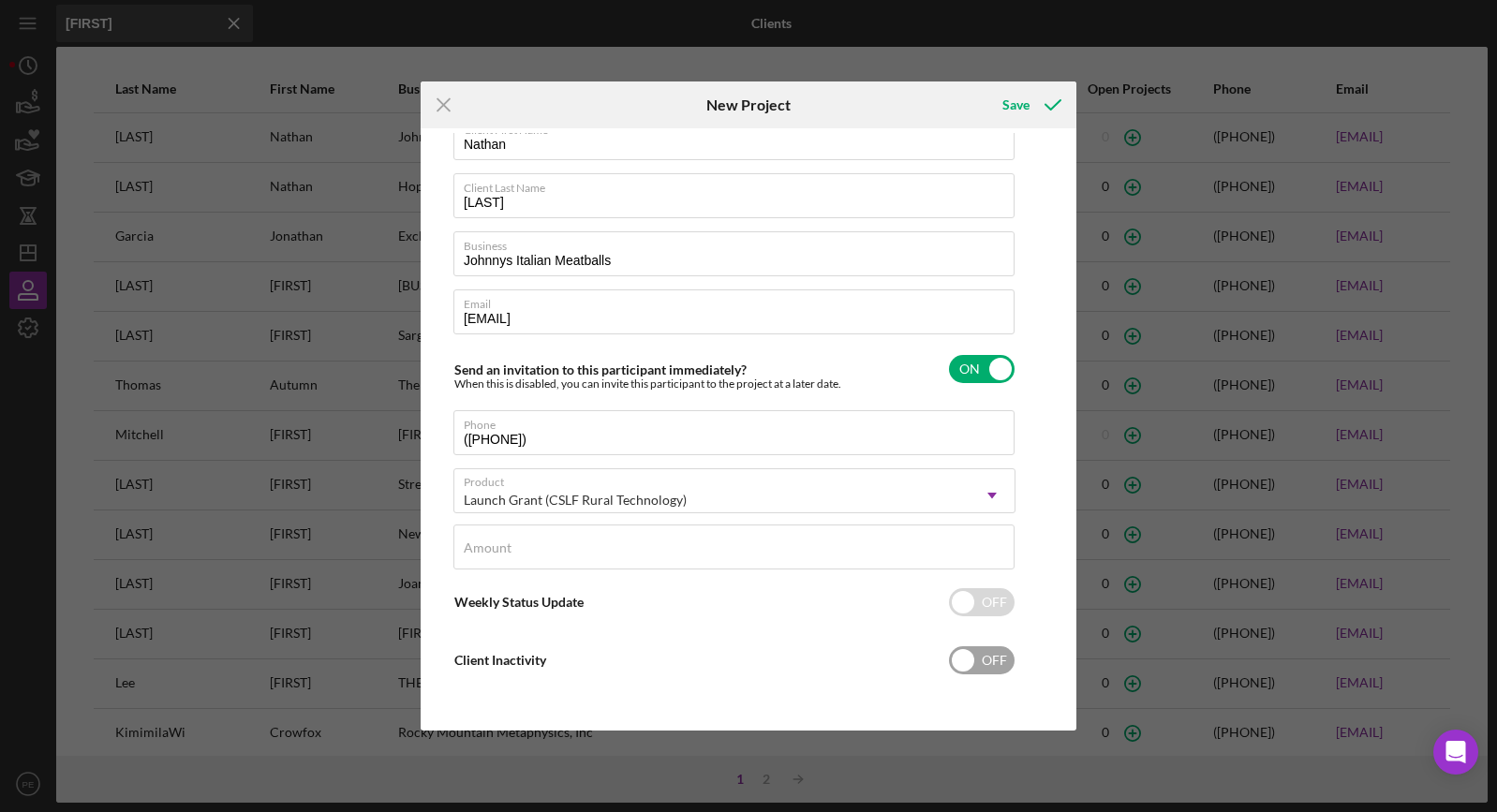 scroll, scrollTop: 46, scrollLeft: 0, axis: vertical 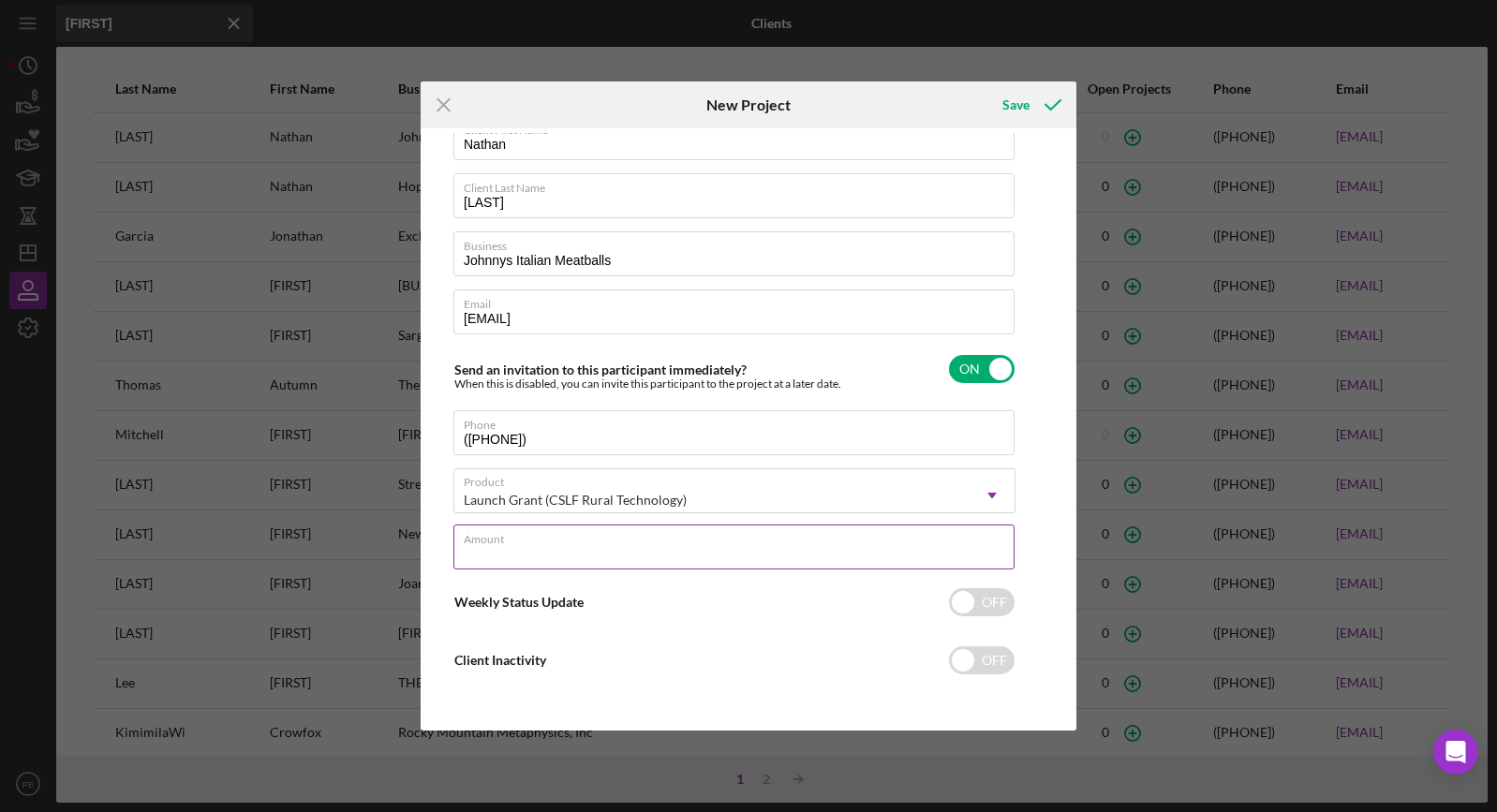 click on "Amount" at bounding box center (734, 548) 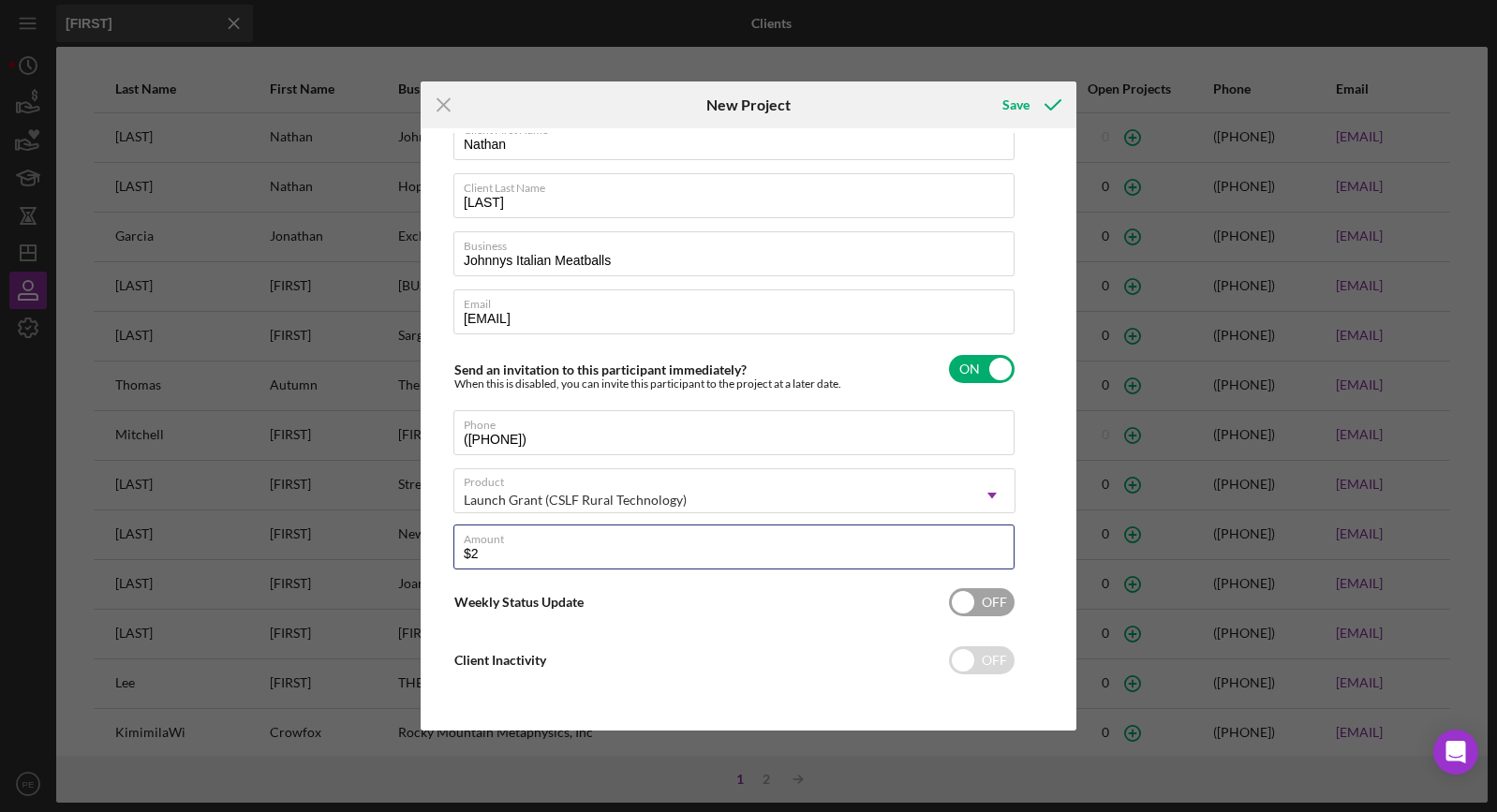 type on "$2,000" 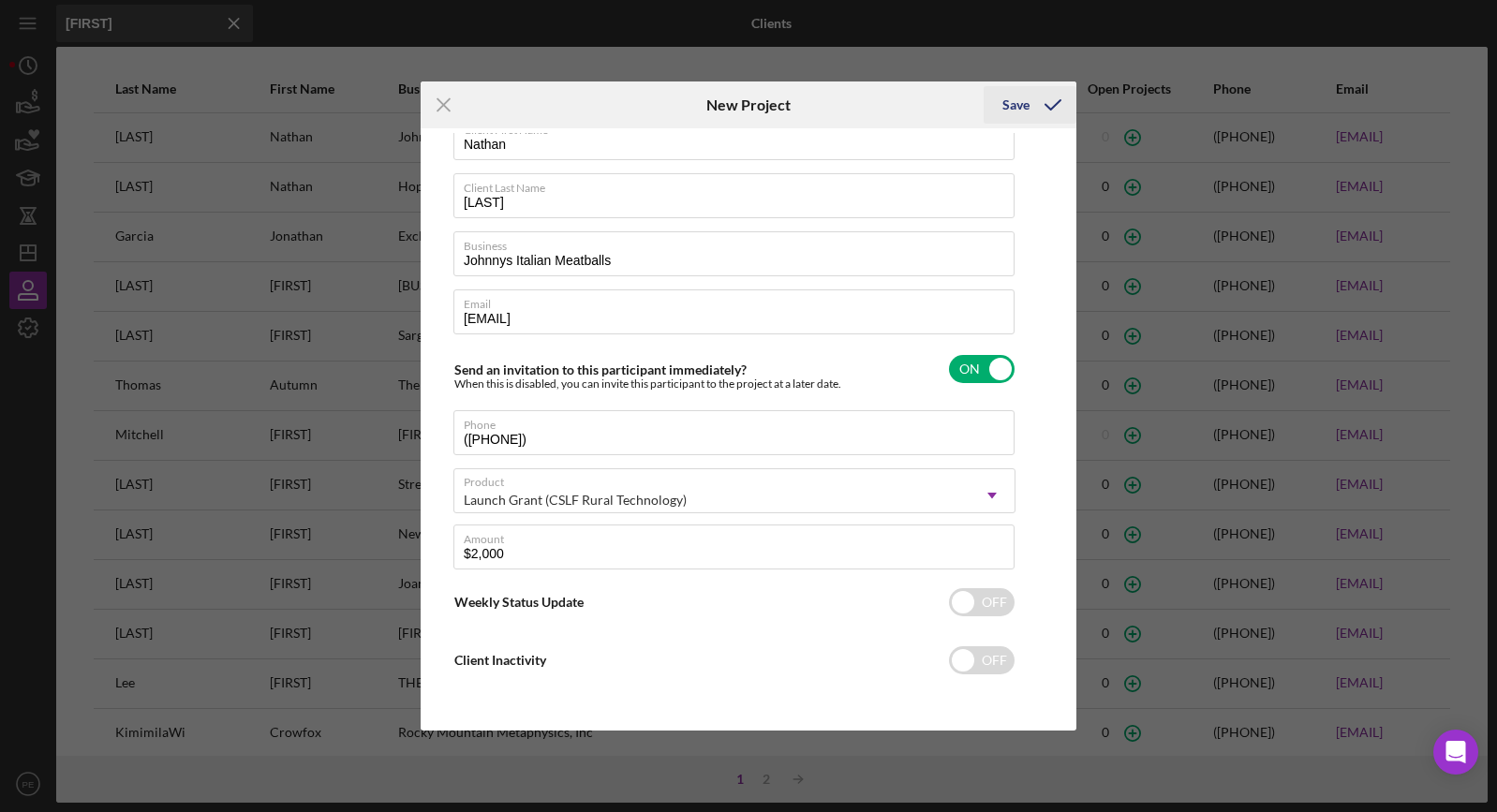 click on "Save" at bounding box center (1015, 105) 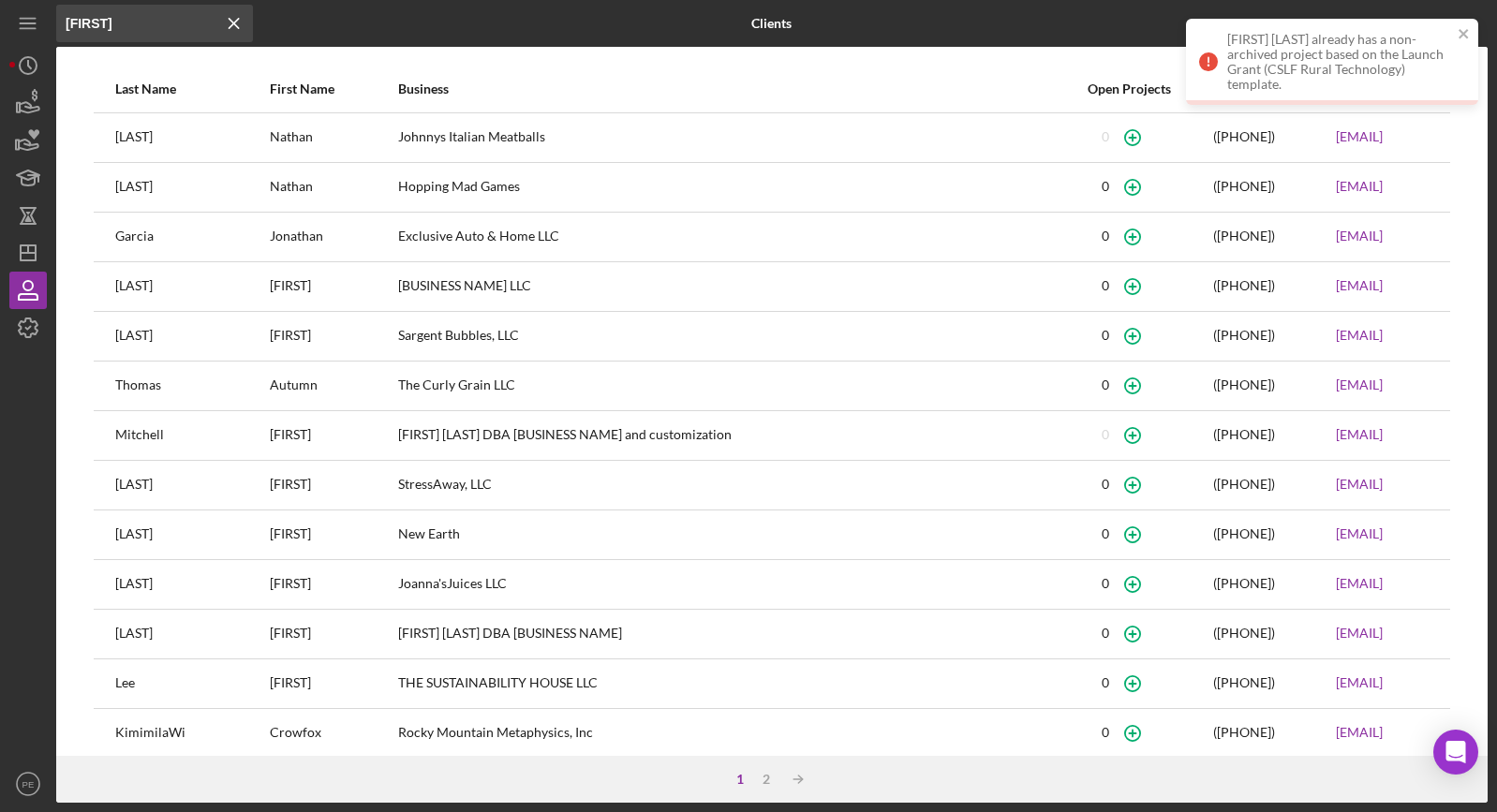 click on "Johnnys Italian Meatballs" at bounding box center (721, 138) 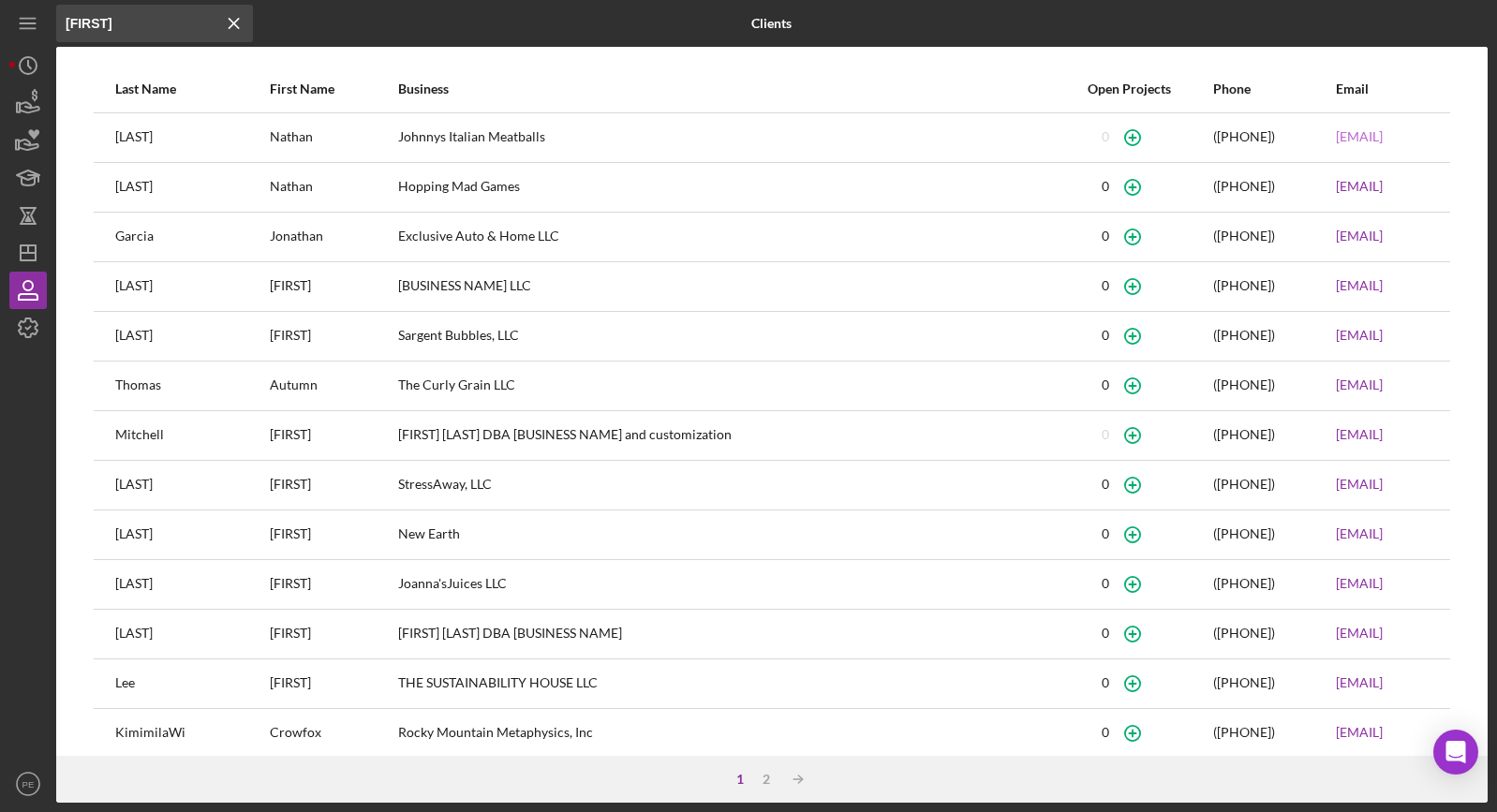 click on "nomexn8@yahoo.com" at bounding box center (1359, 137) 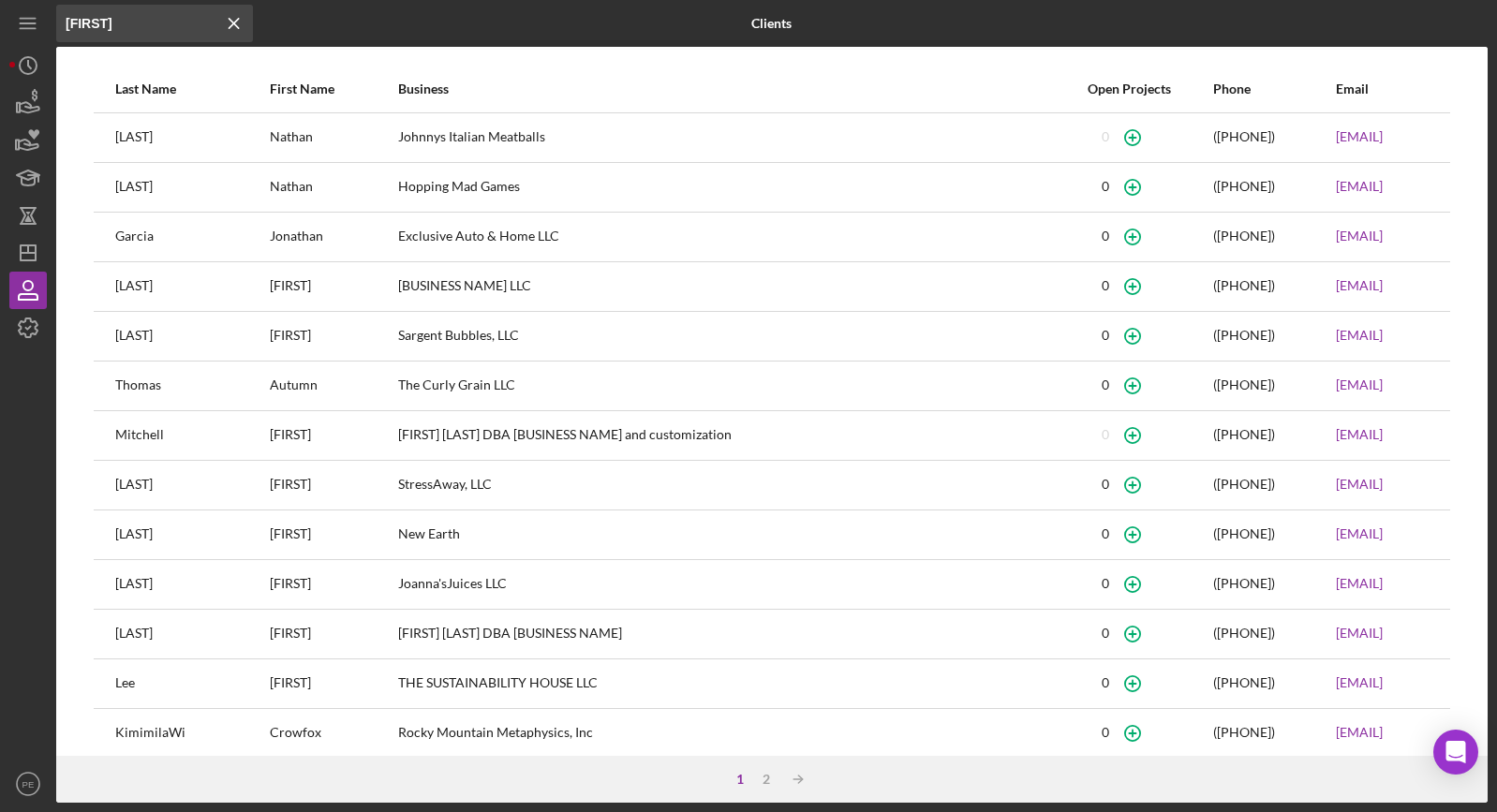 click on "Bushnell" at bounding box center (191, 138) 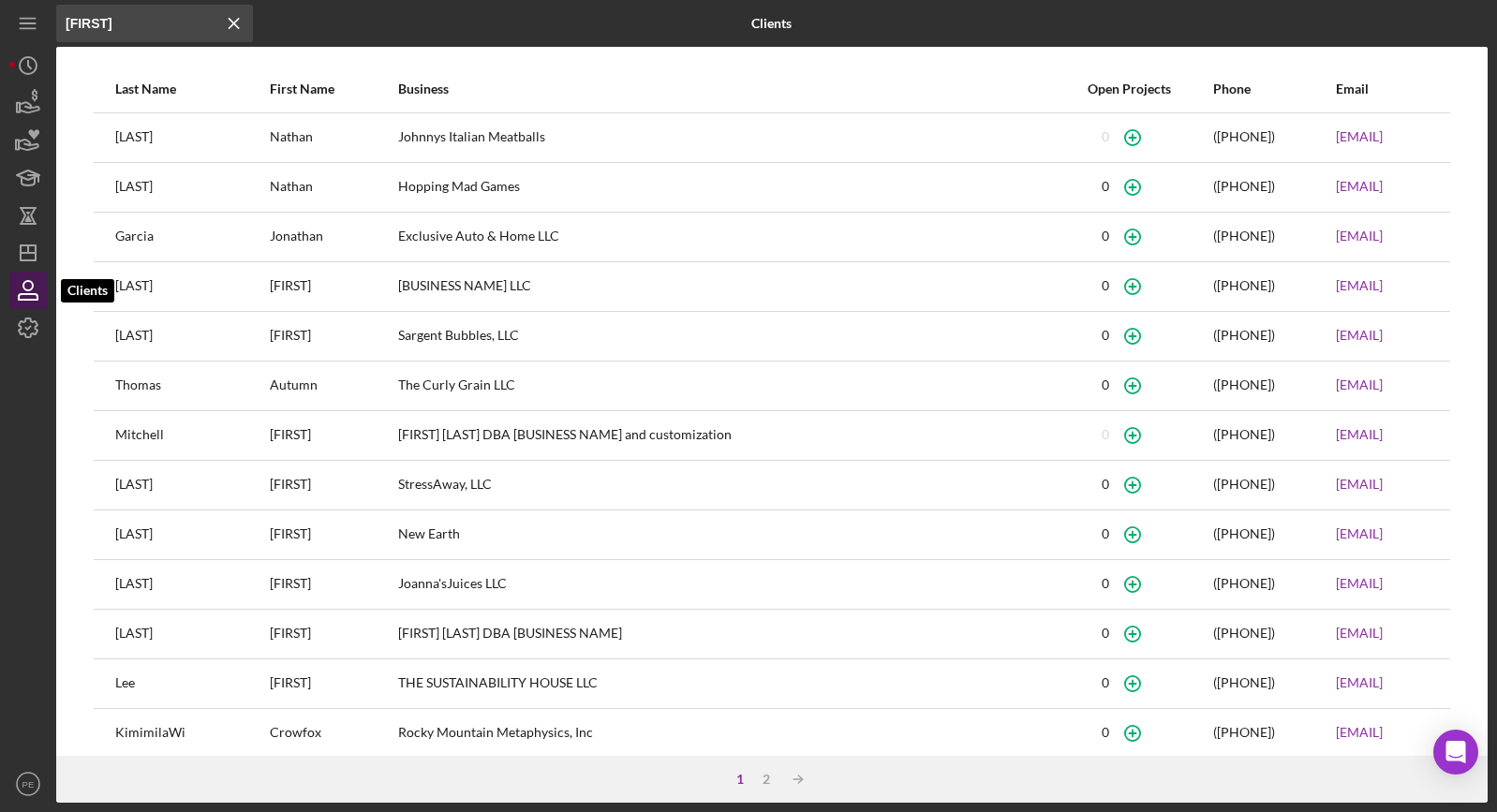 click 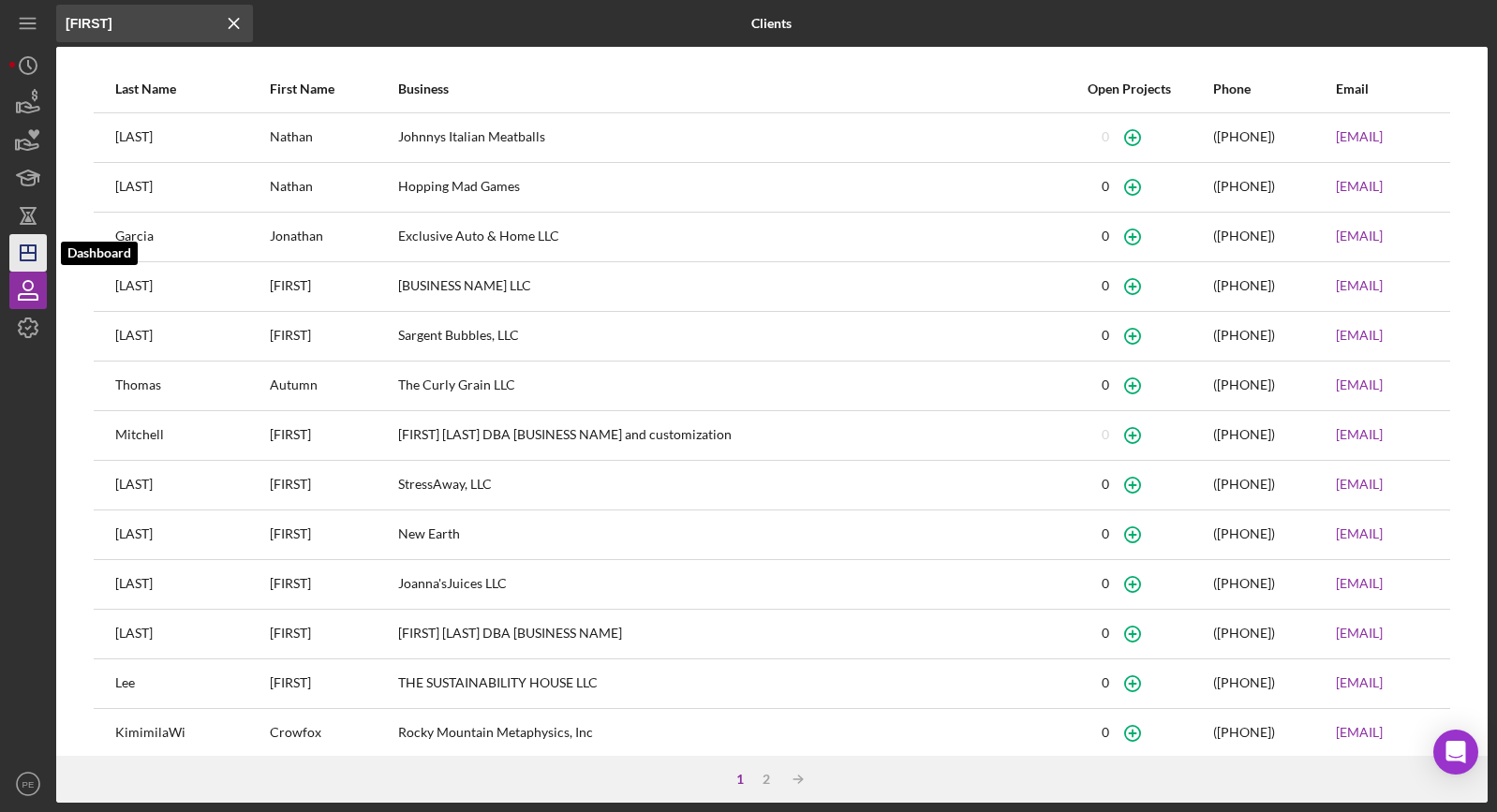 click on "Icon/Dashboard" 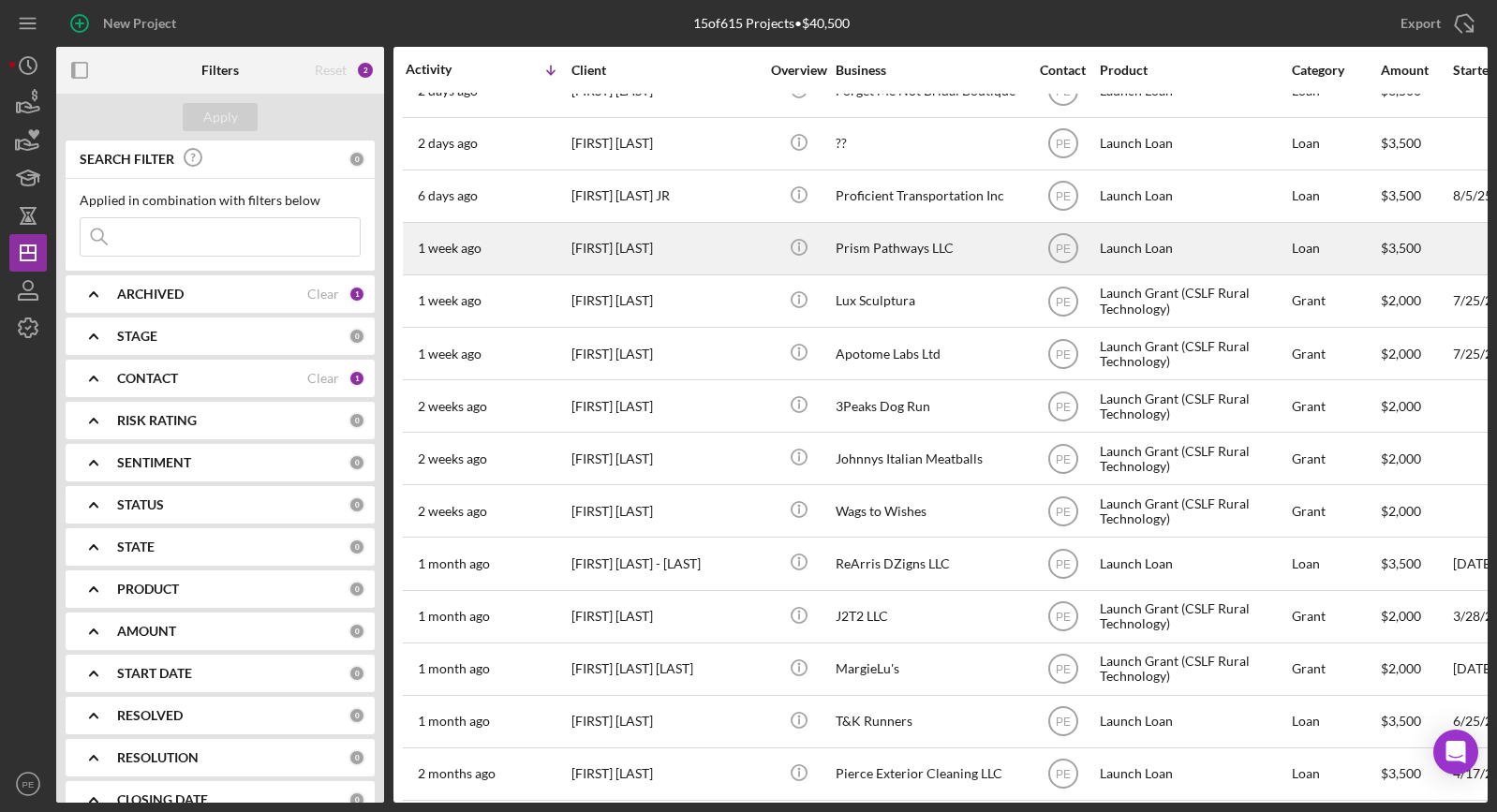 scroll, scrollTop: 89, scrollLeft: 0, axis: vertical 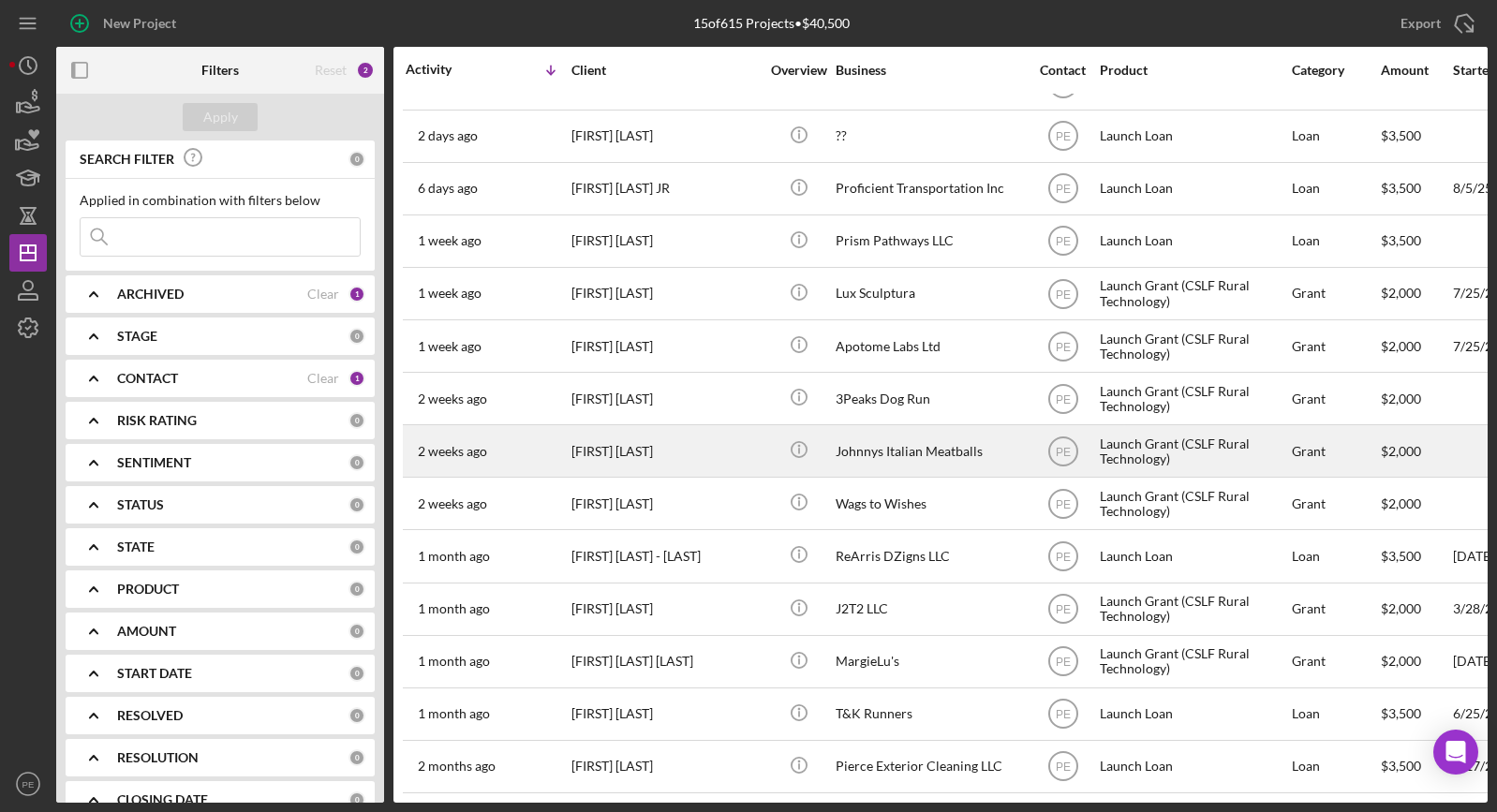 click on "2 weeks ago Nathan Bushnell" at bounding box center (487, 450) 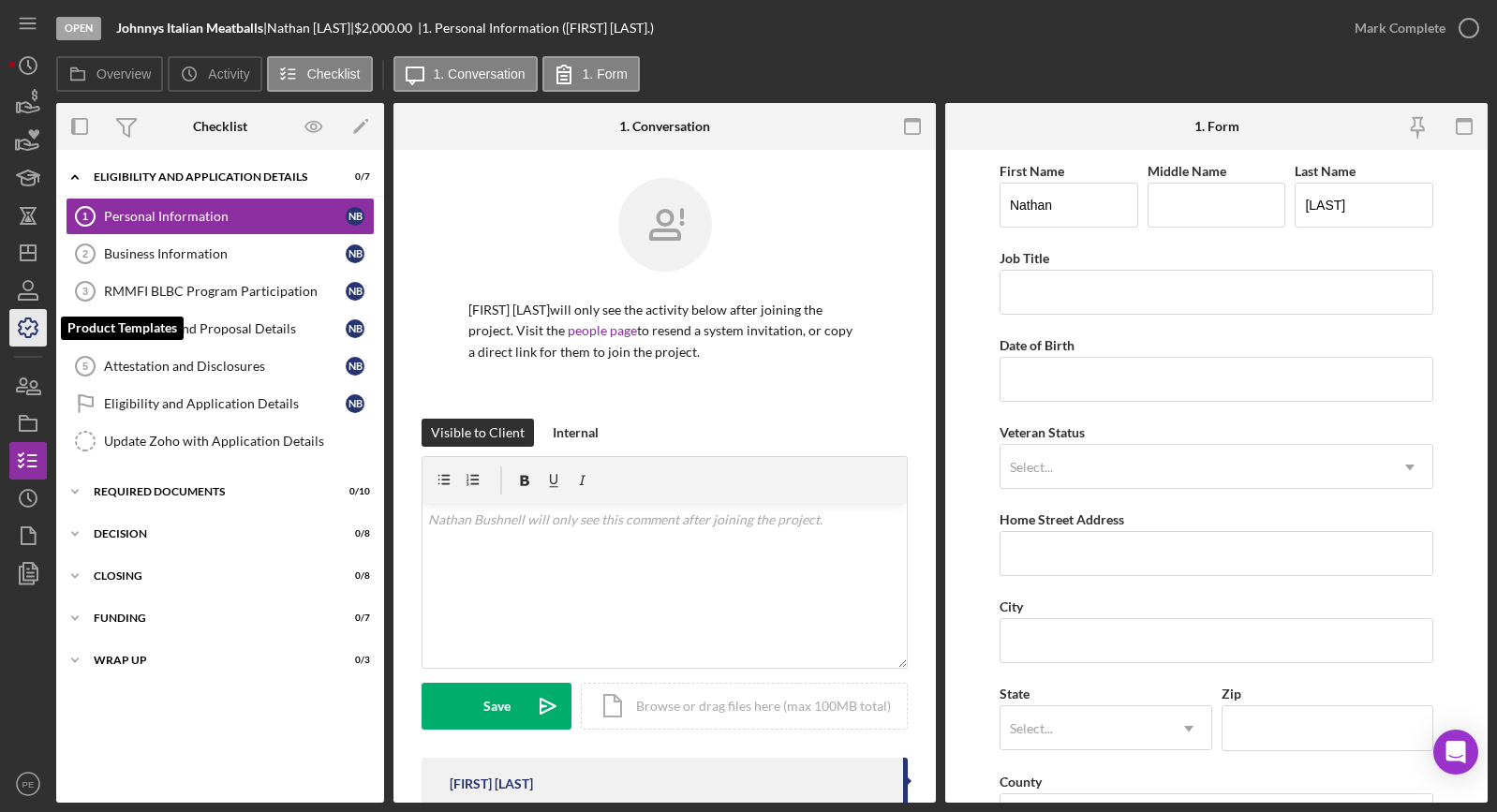 click 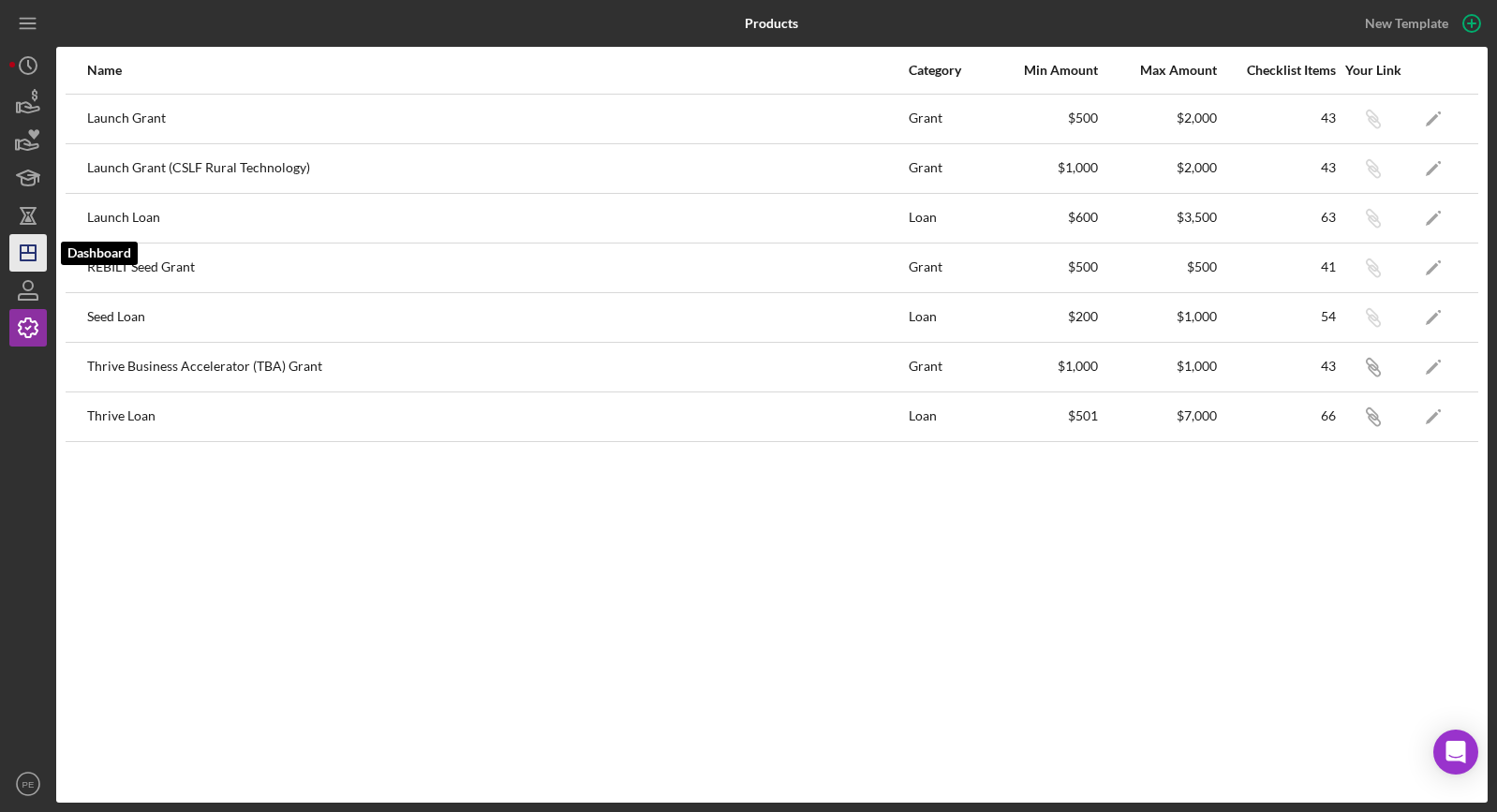 click on "Icon/Dashboard" 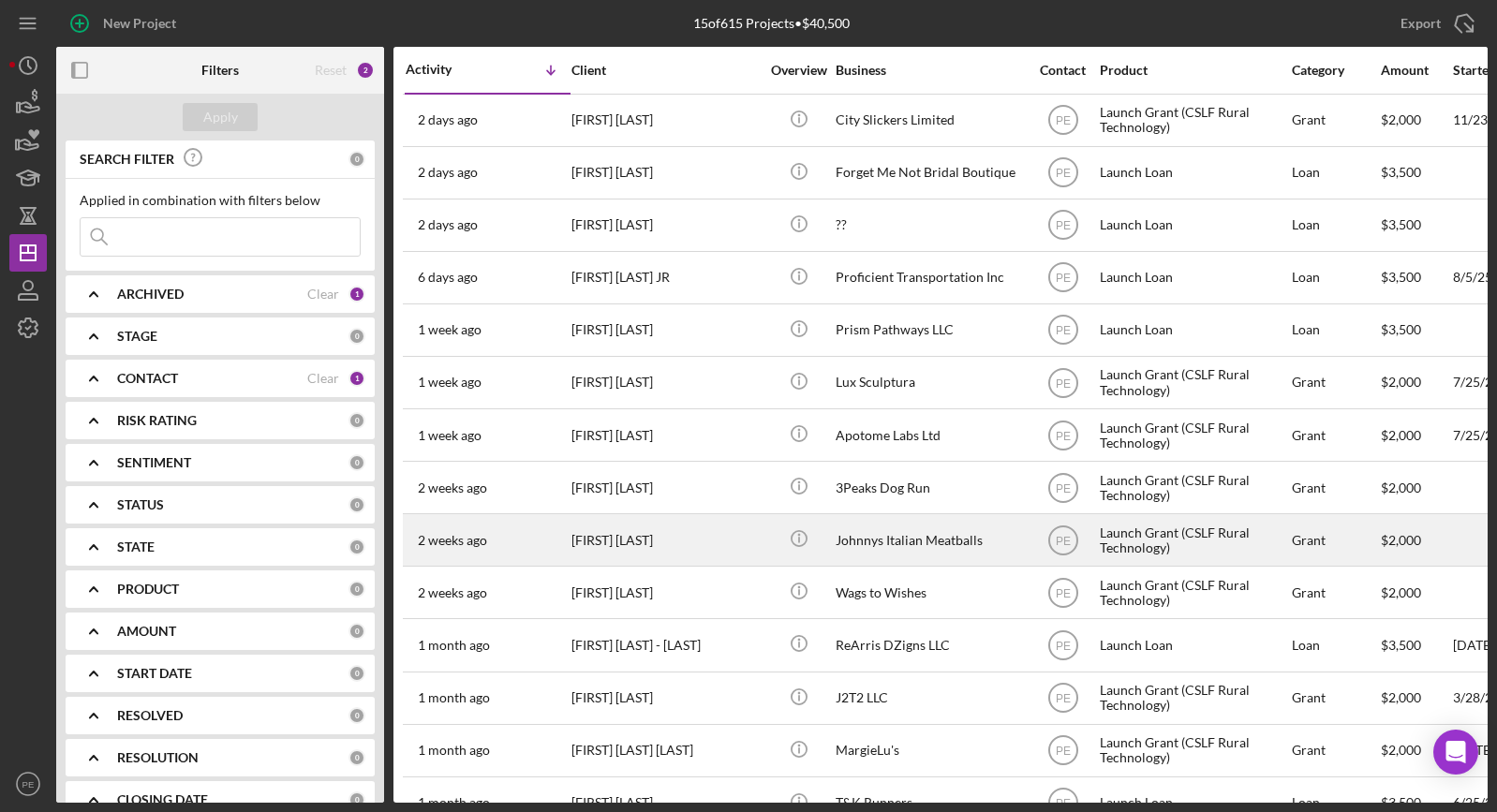click on "[FIRST] [LAST]" at bounding box center (665, 539) 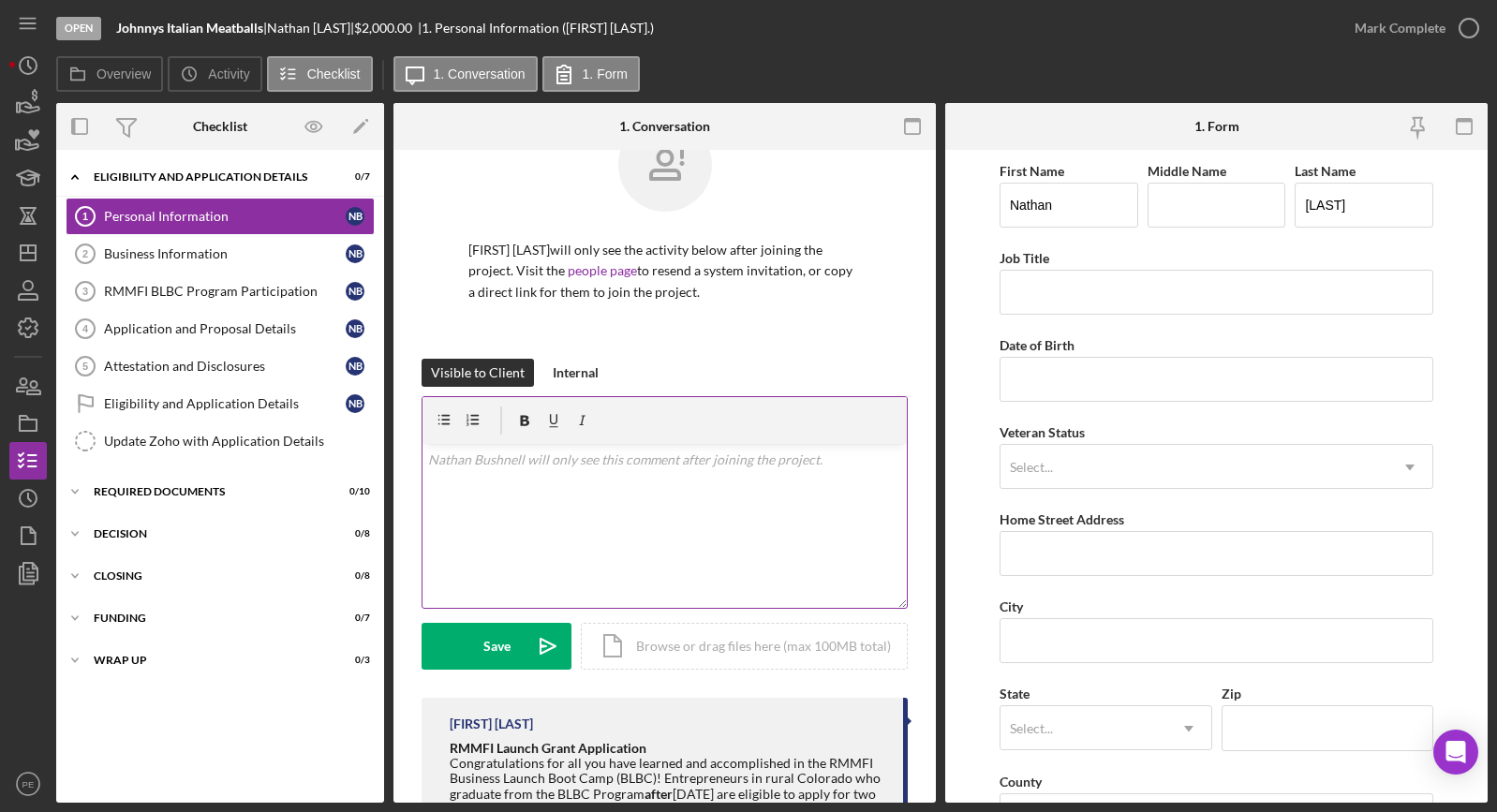 scroll, scrollTop: 66, scrollLeft: 0, axis: vertical 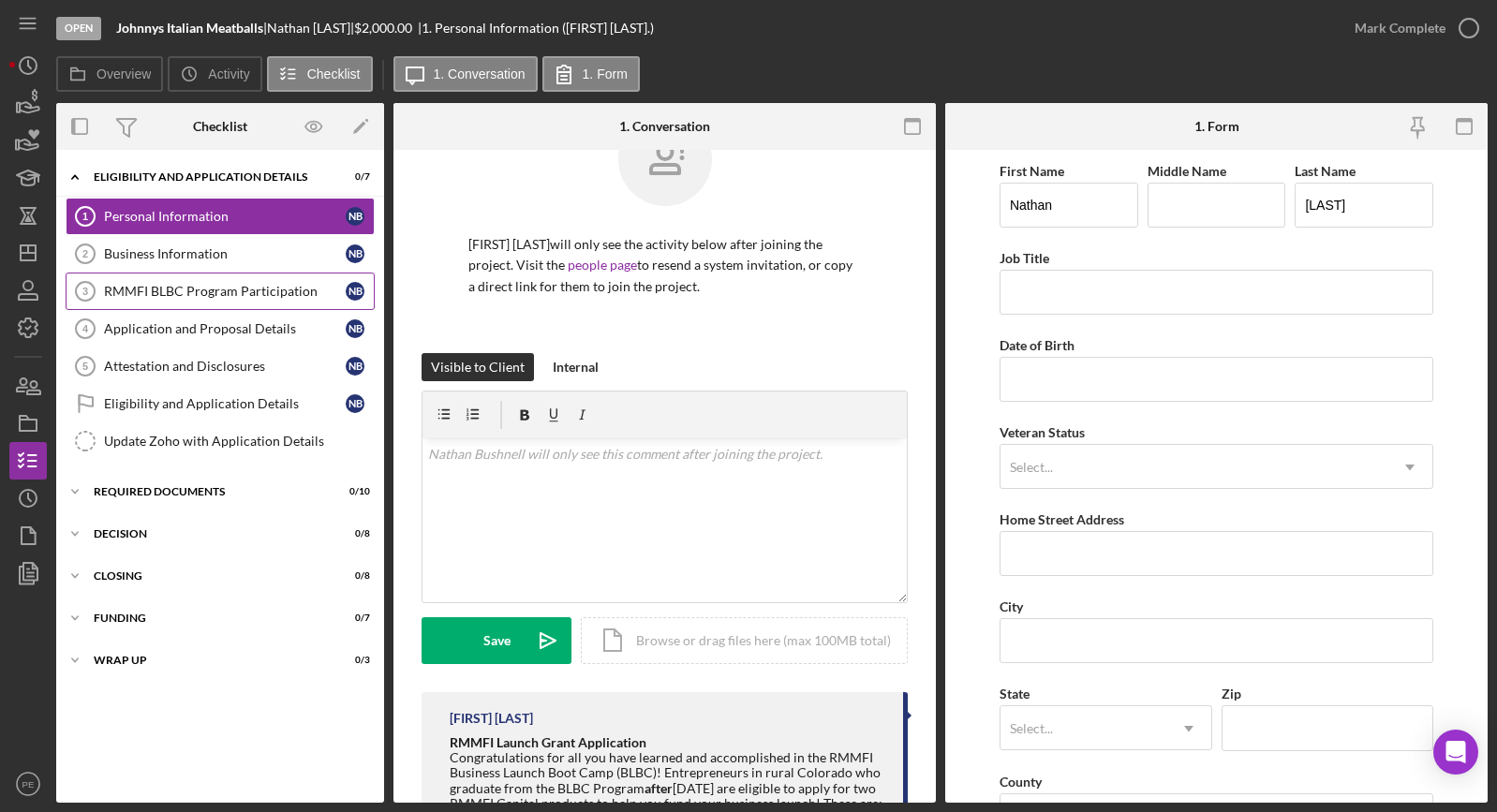 click on "RMMFI  BLBC Program Participation" at bounding box center [225, 291] 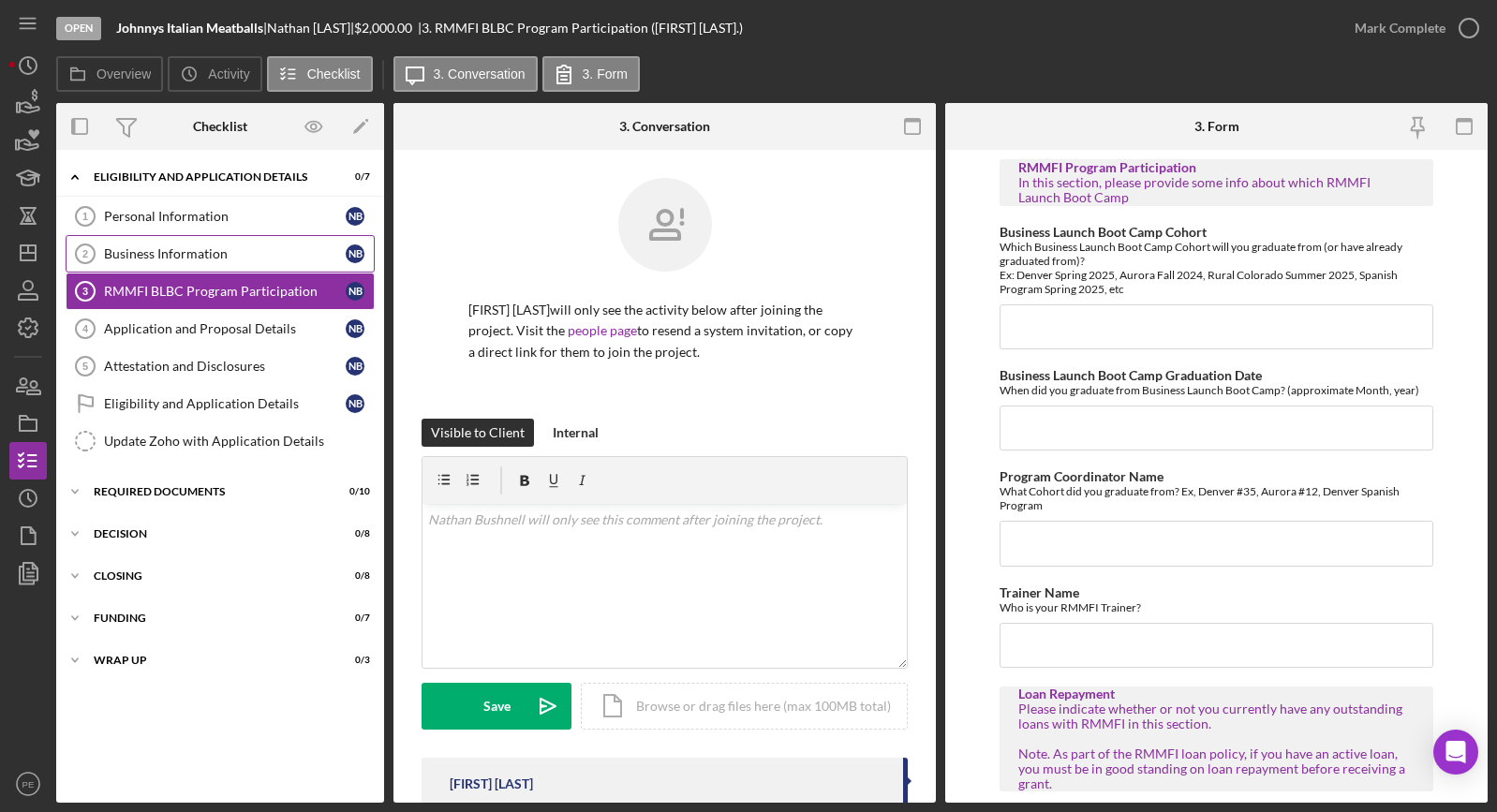 click on "Business Information" at bounding box center [225, 254] 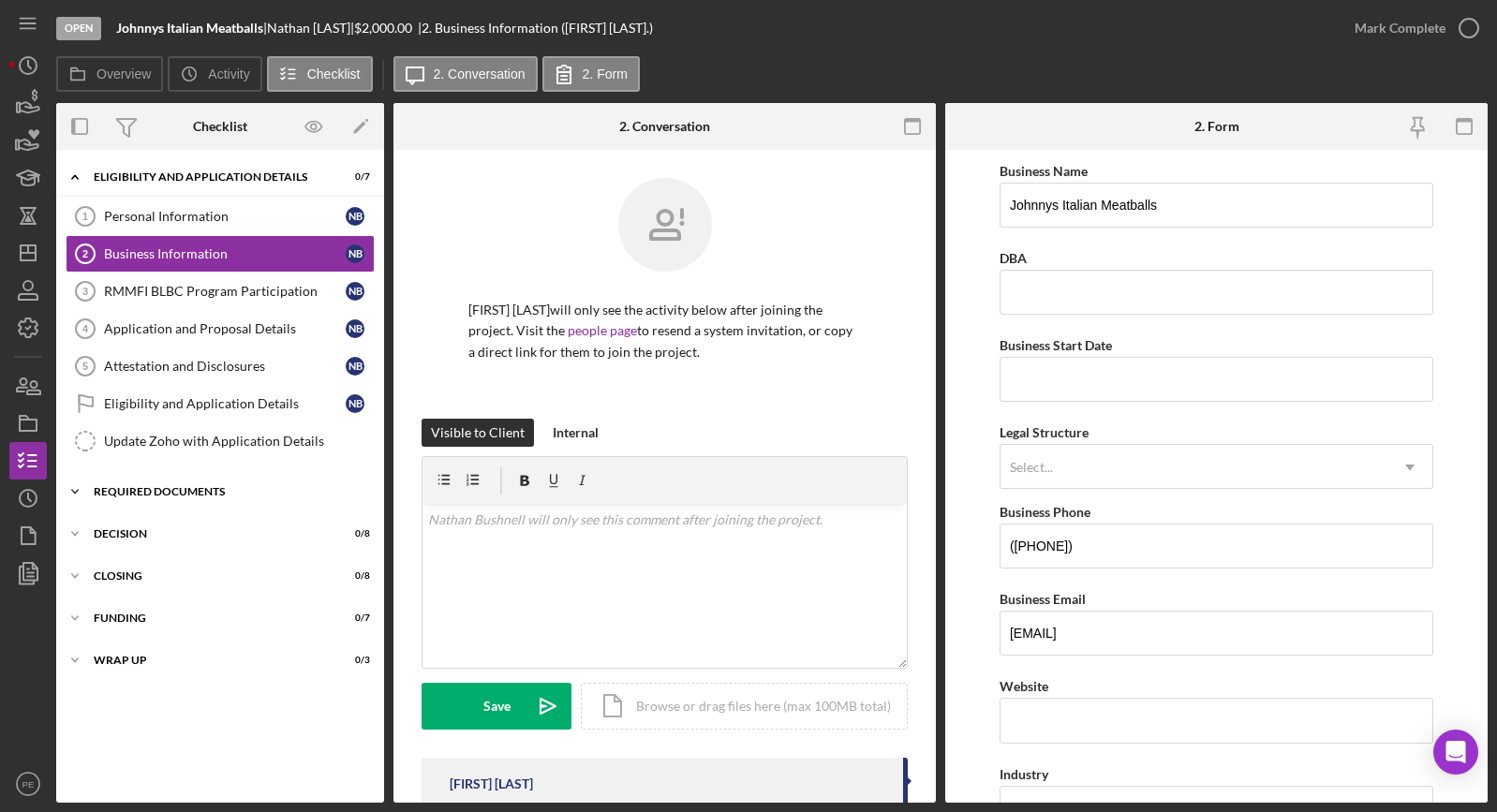 click on "Icon/Expander" 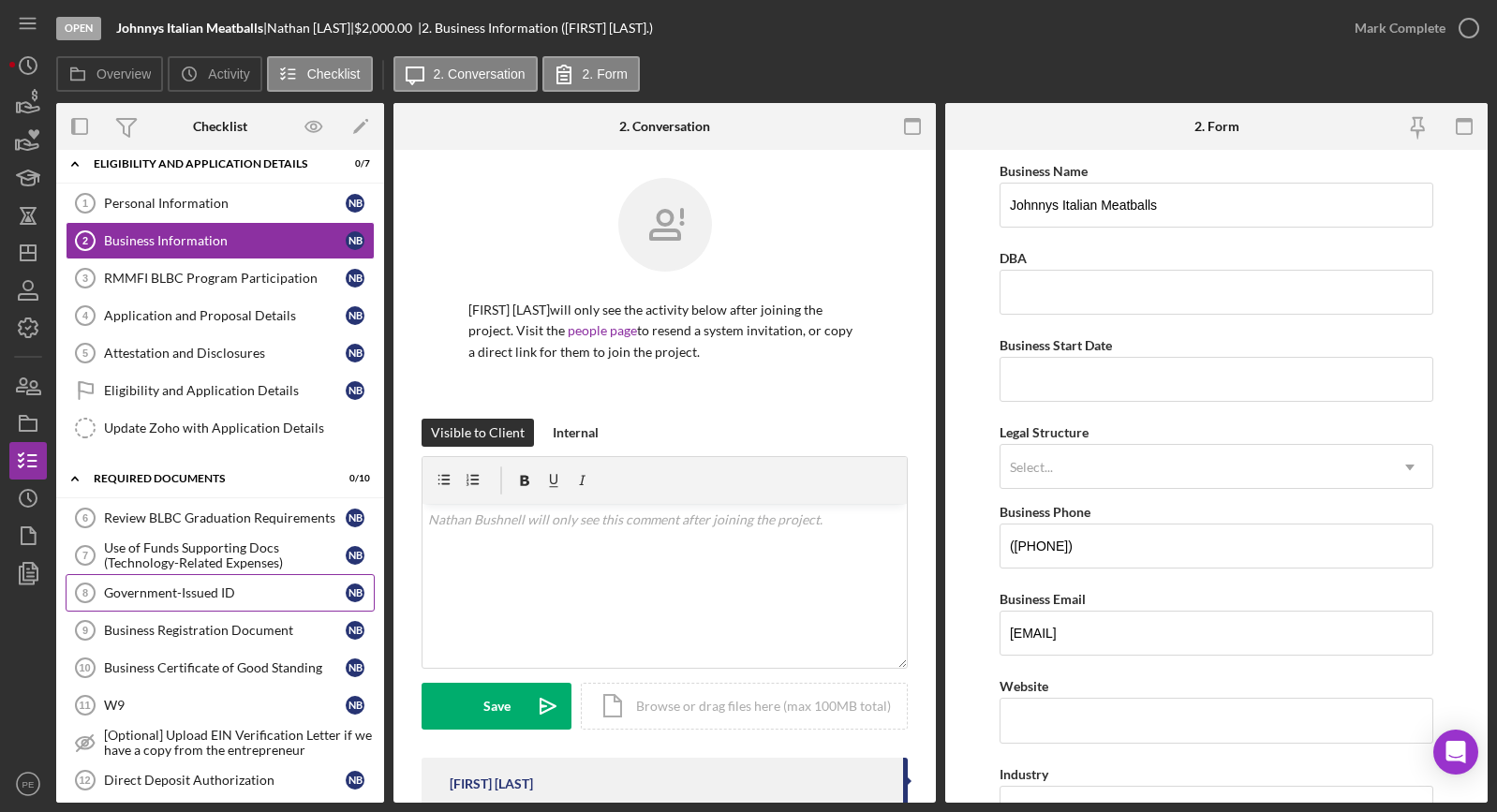 scroll, scrollTop: 16, scrollLeft: 0, axis: vertical 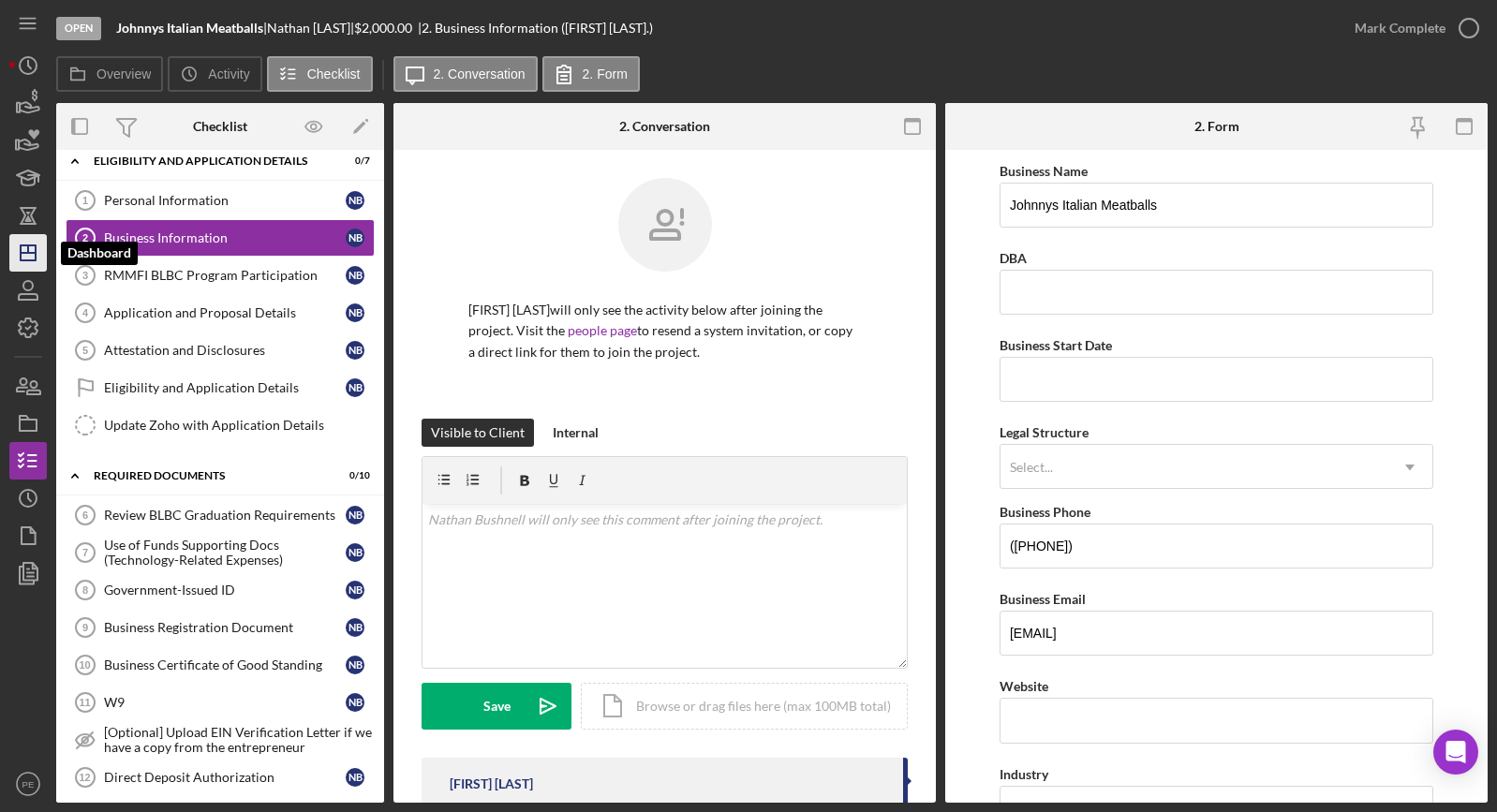 click 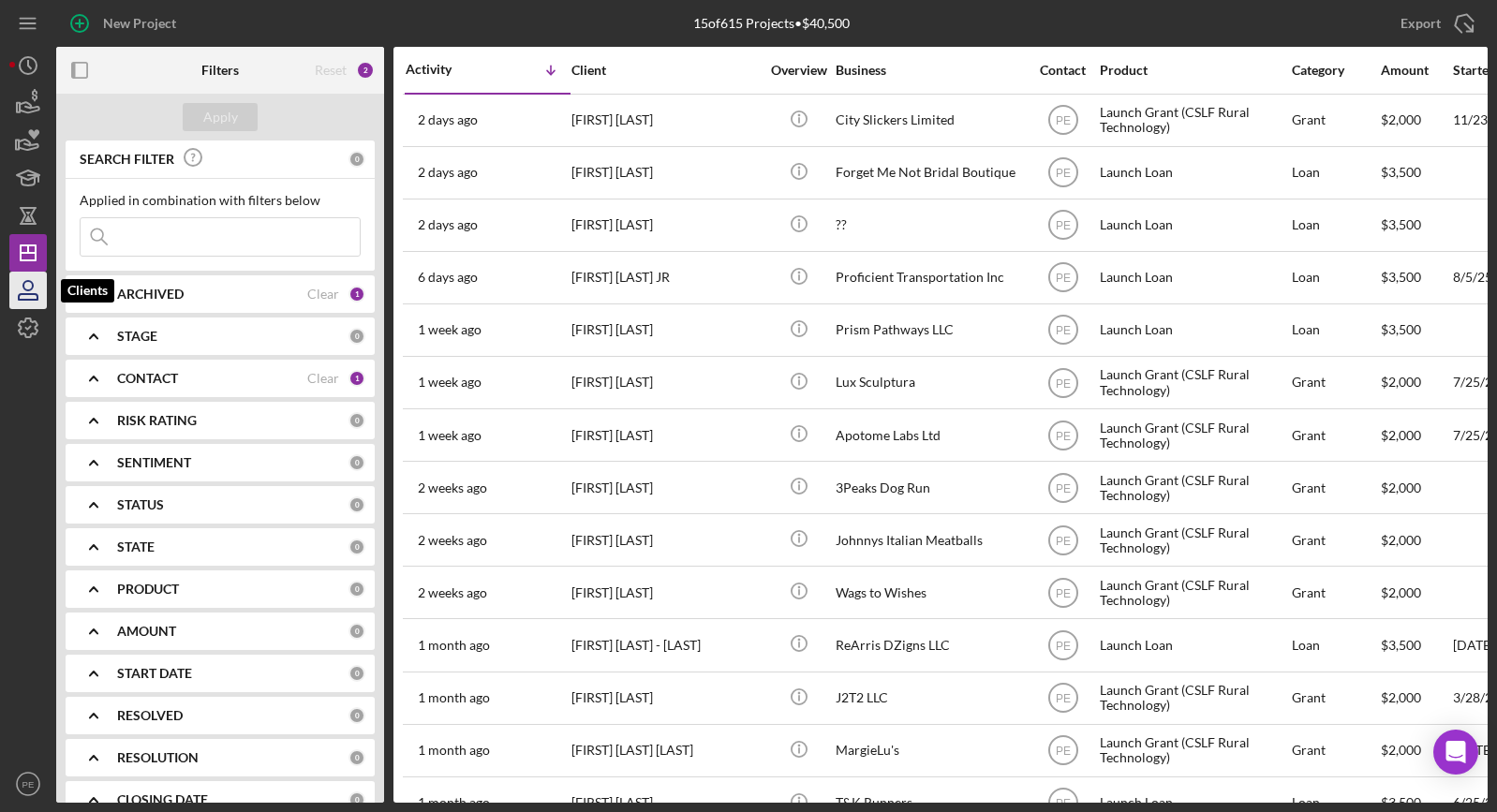 click 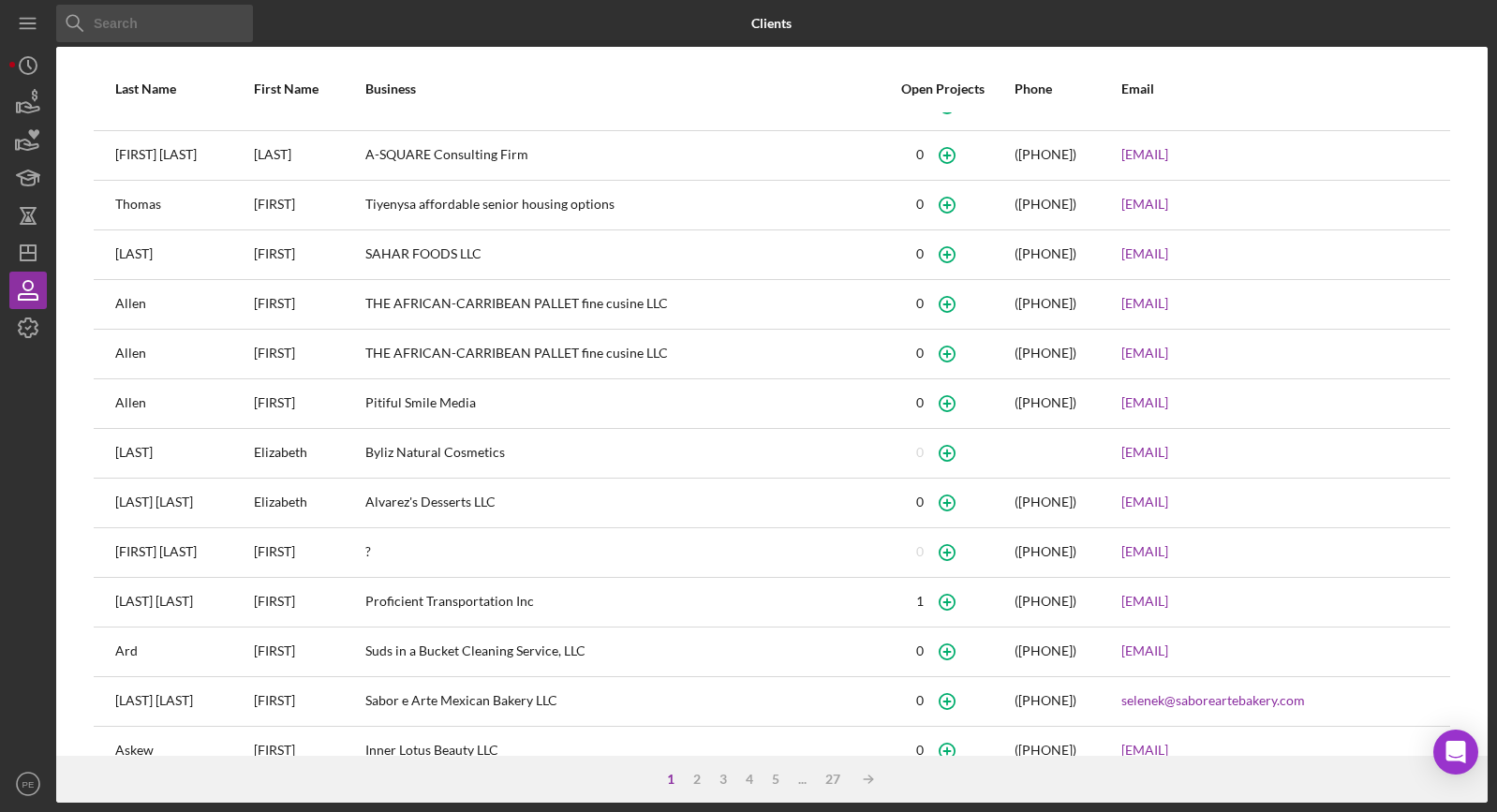 scroll, scrollTop: 121, scrollLeft: 0, axis: vertical 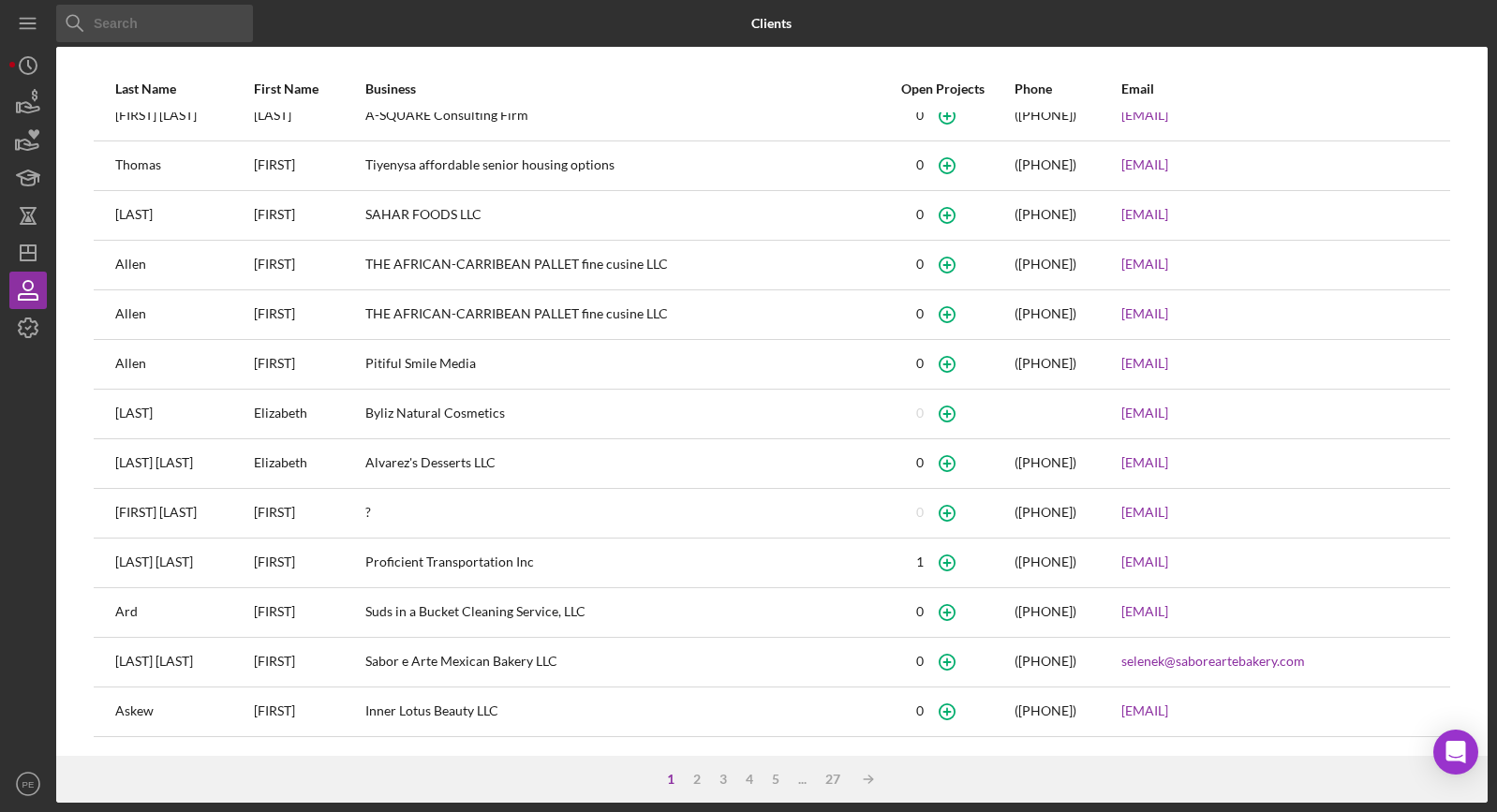 click at bounding box center [155, 23] 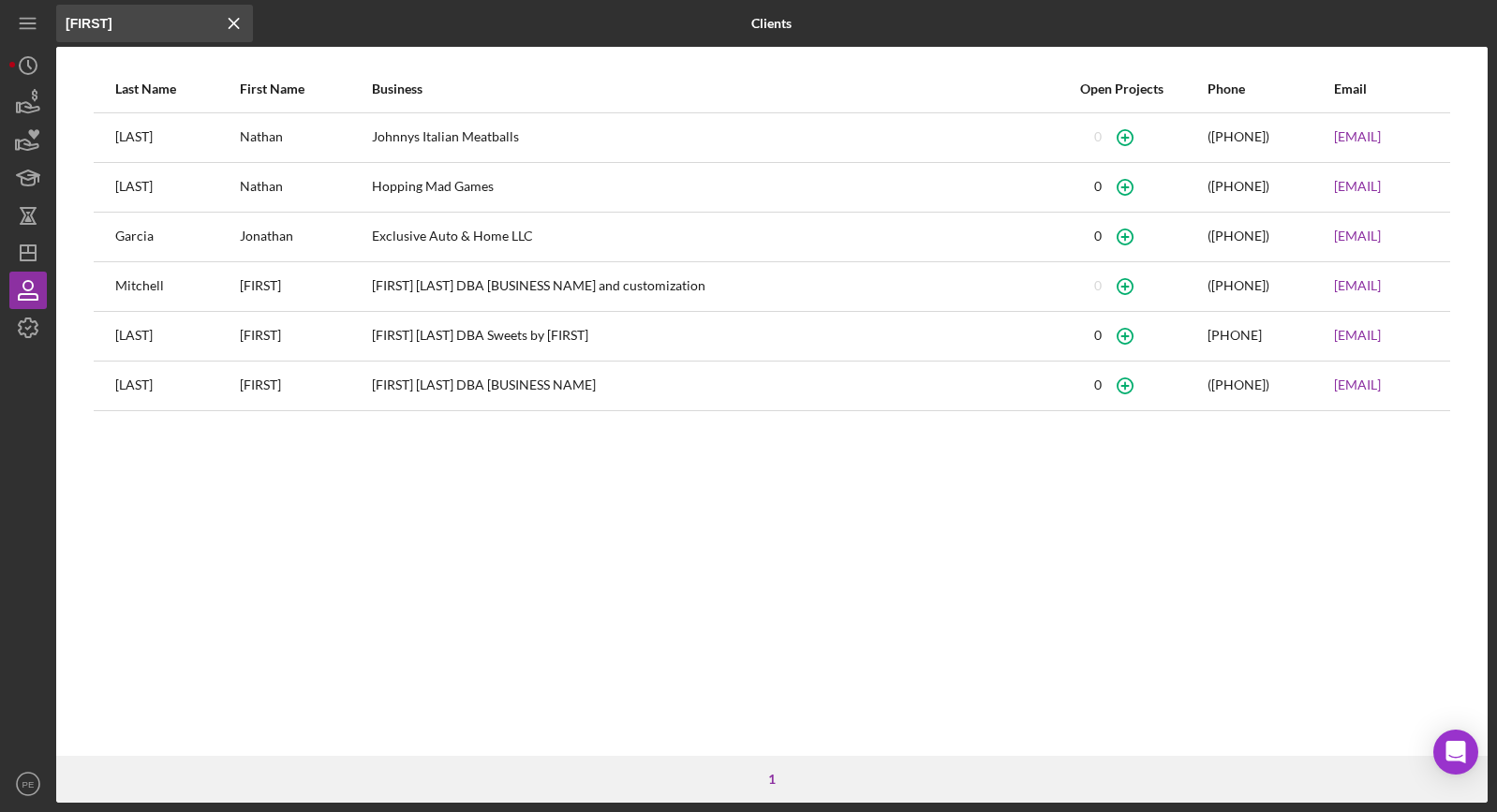scroll, scrollTop: 0, scrollLeft: 0, axis: both 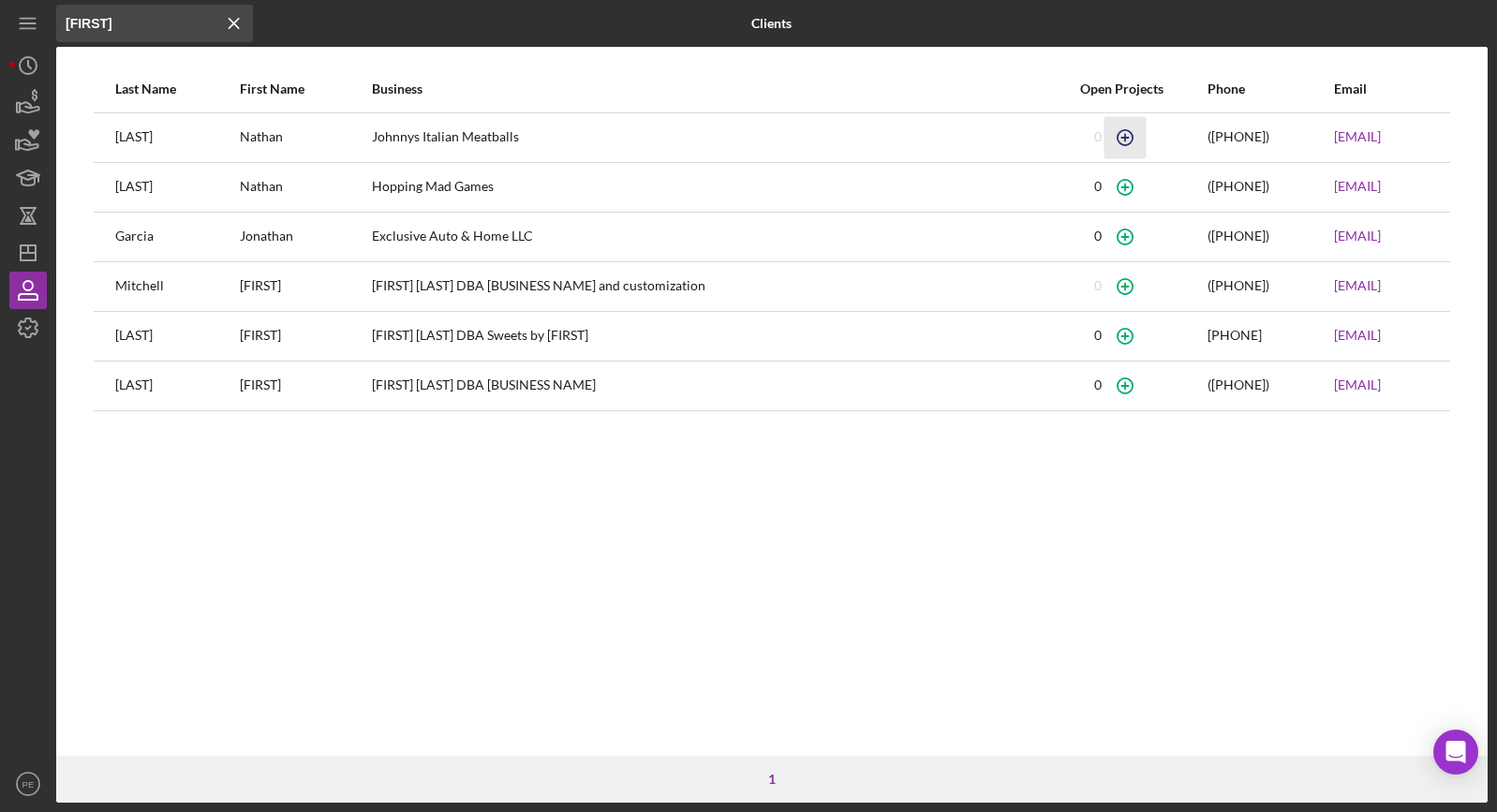 type on "nathan" 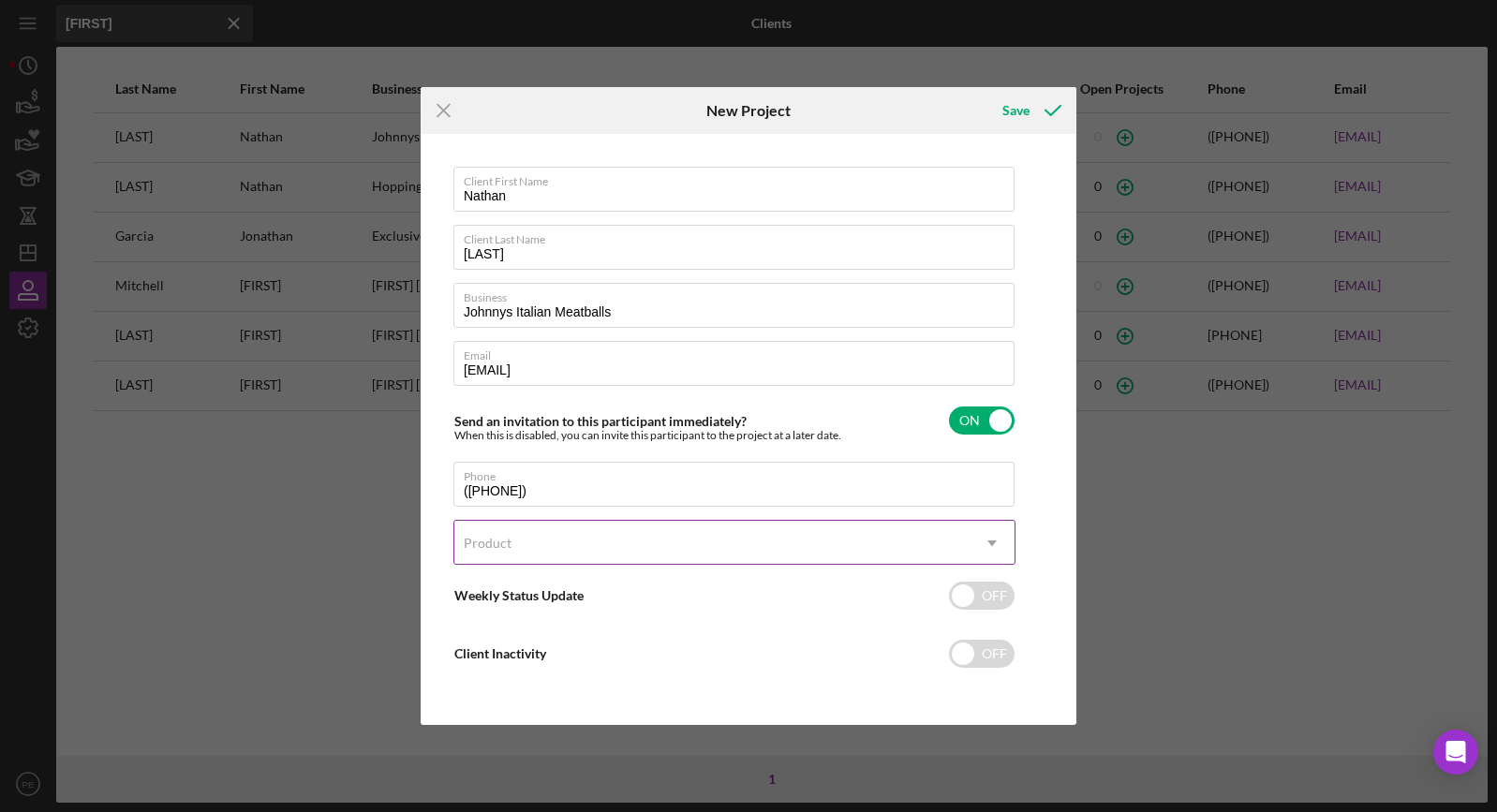 click on "Product" at bounding box center (712, 543) 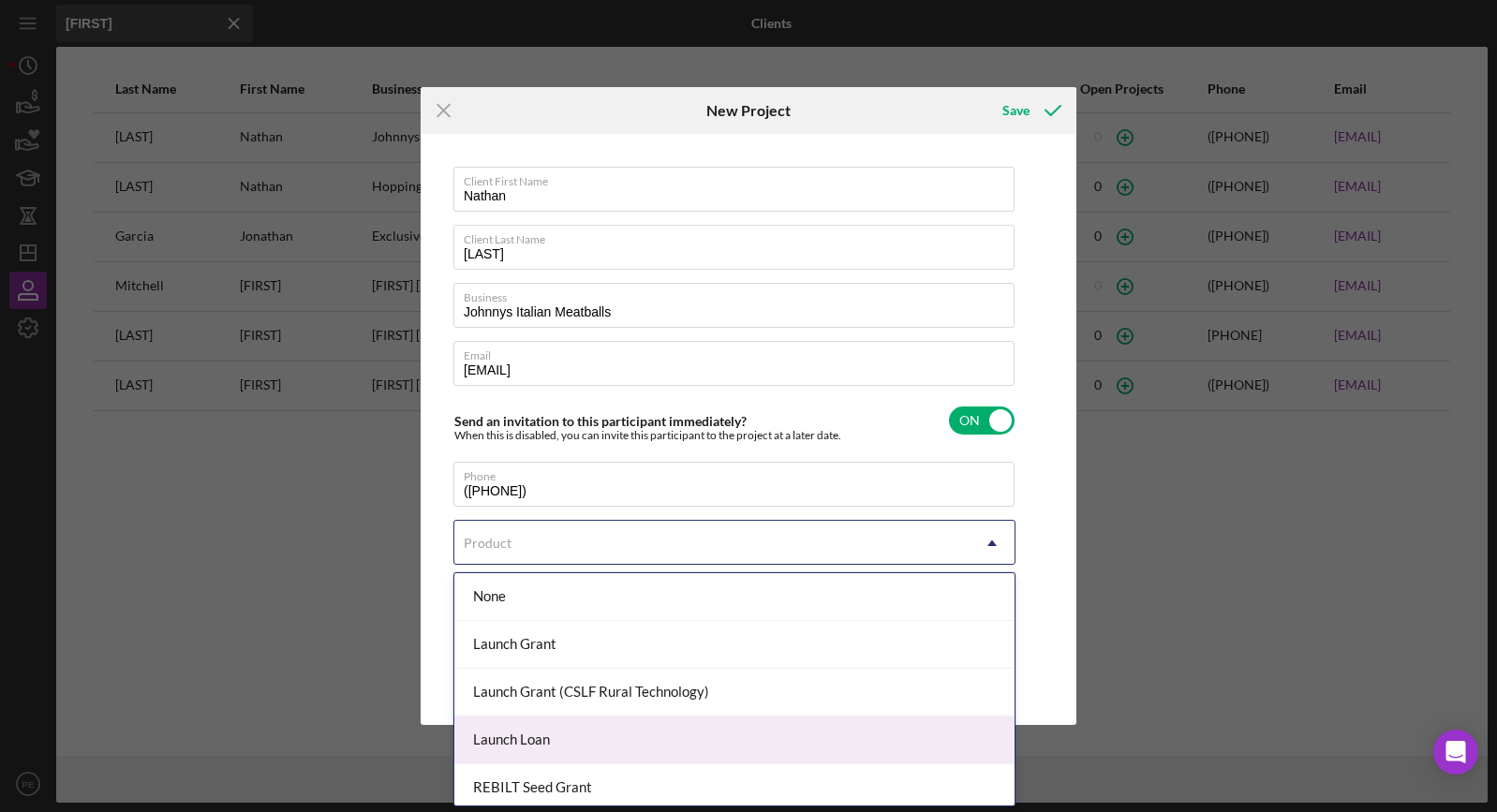 click on "Launch Loan" at bounding box center (734, 740) 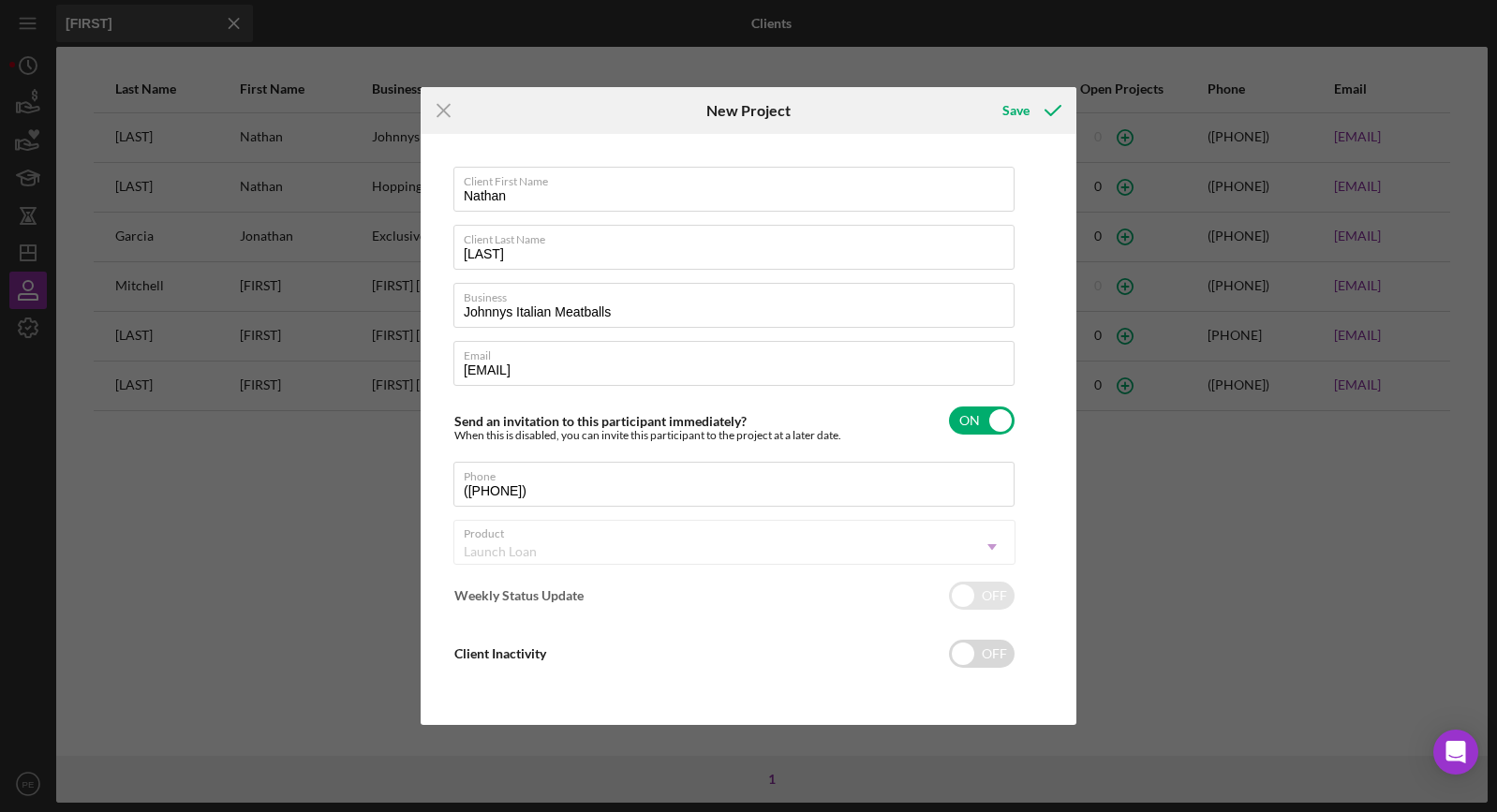 checkbox on "true" 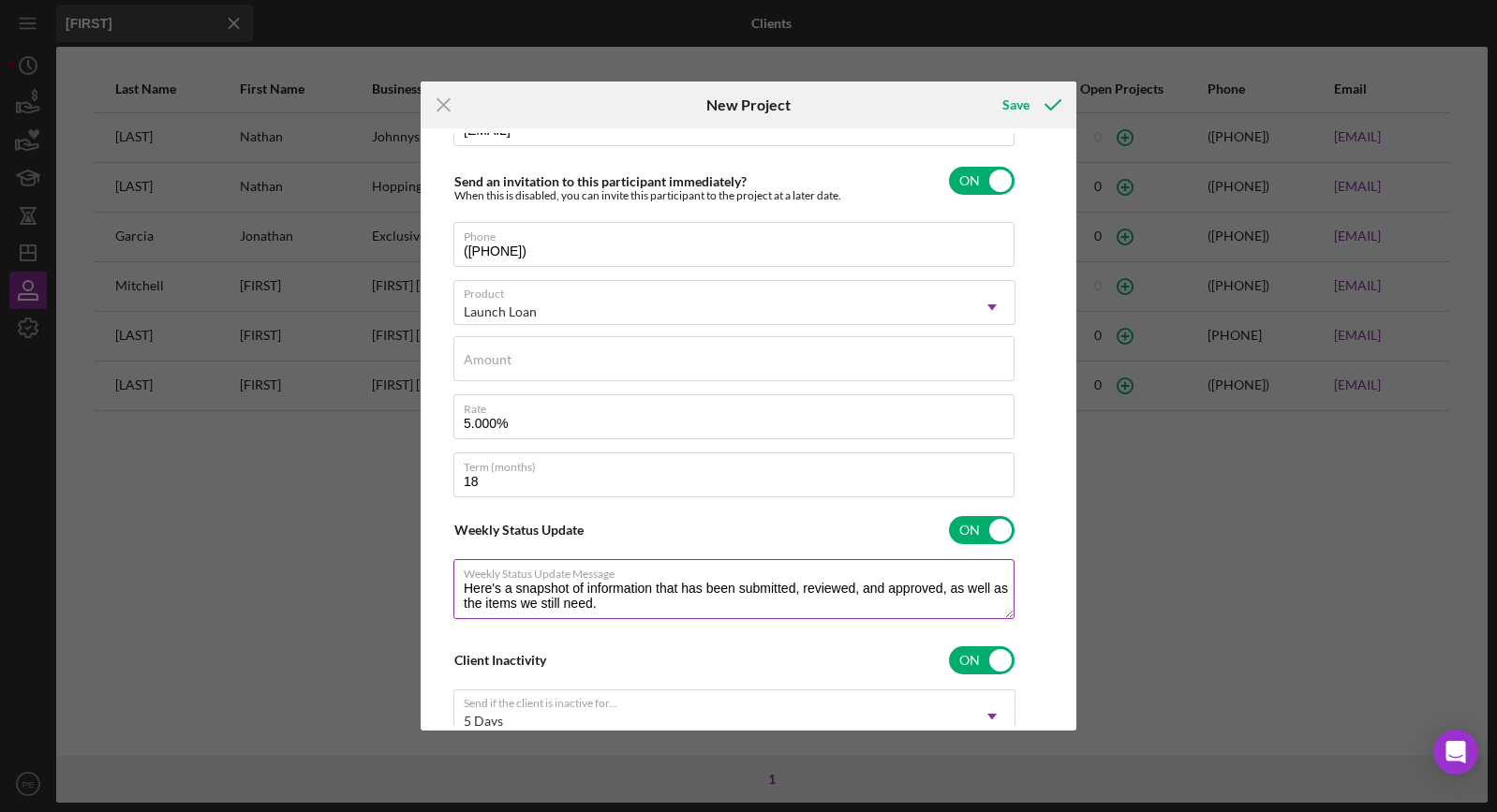 scroll, scrollTop: 247, scrollLeft: 0, axis: vertical 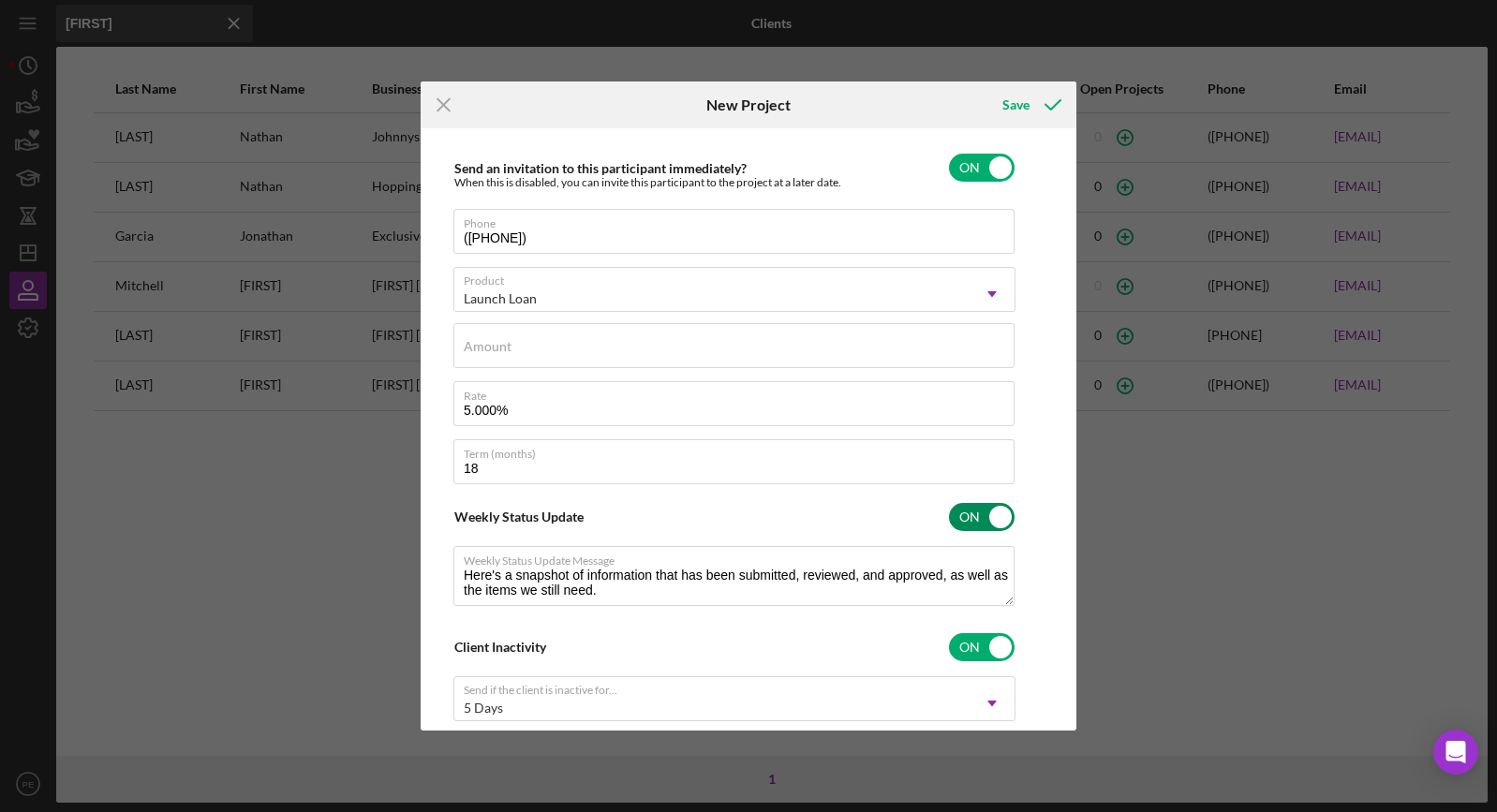 click at bounding box center (982, 517) 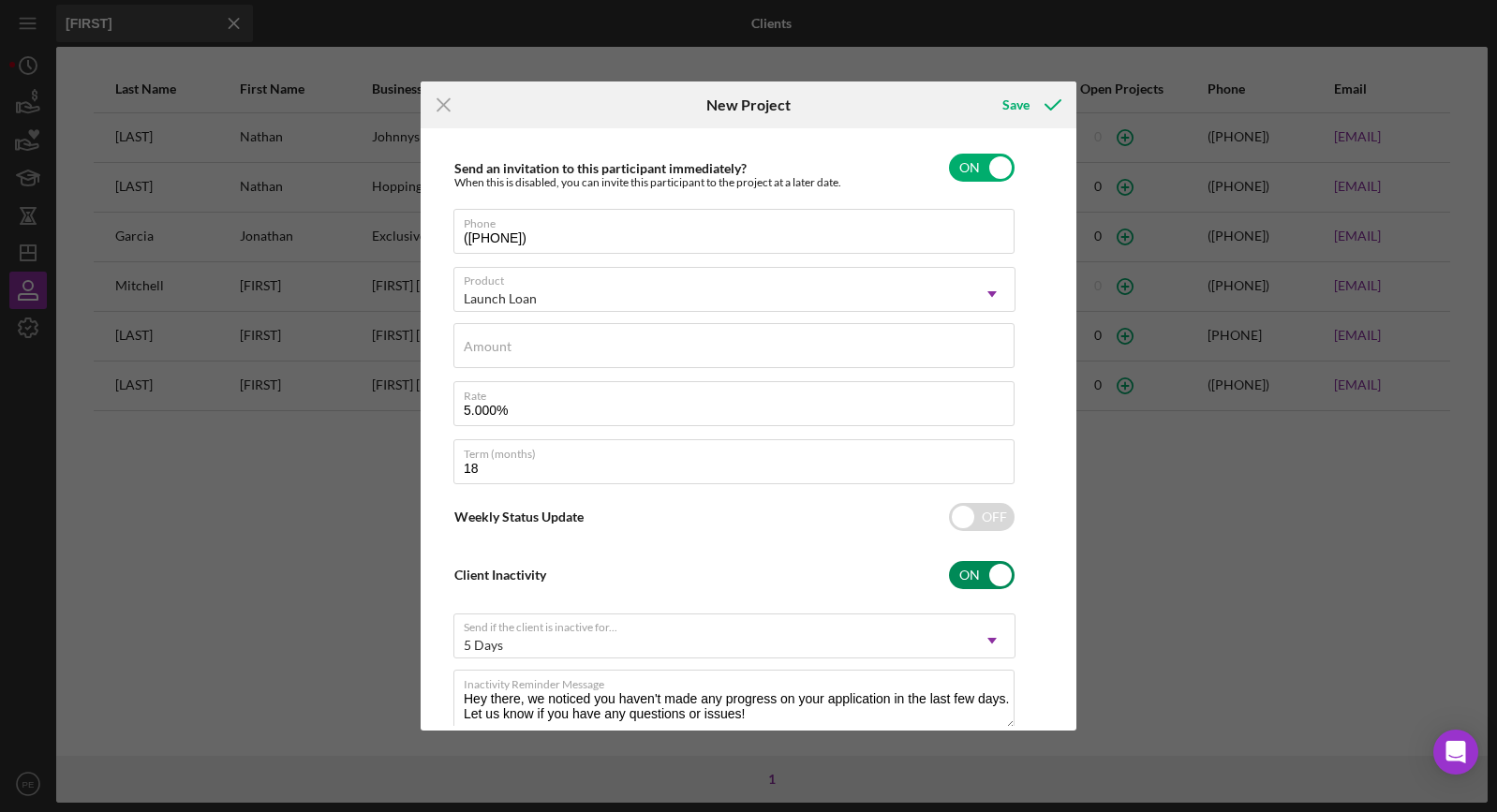 click at bounding box center [982, 575] 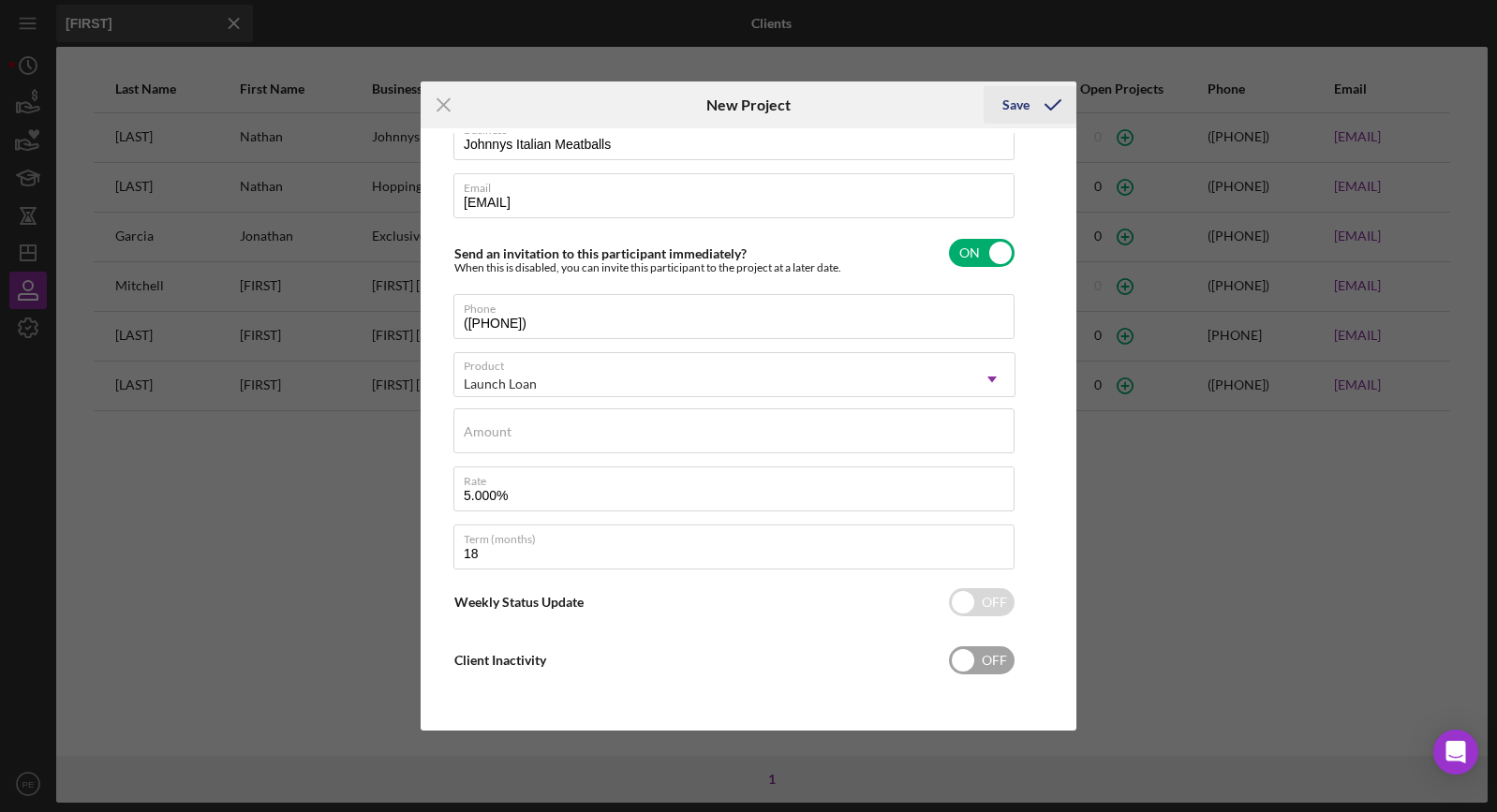 click on "Save" at bounding box center (1015, 105) 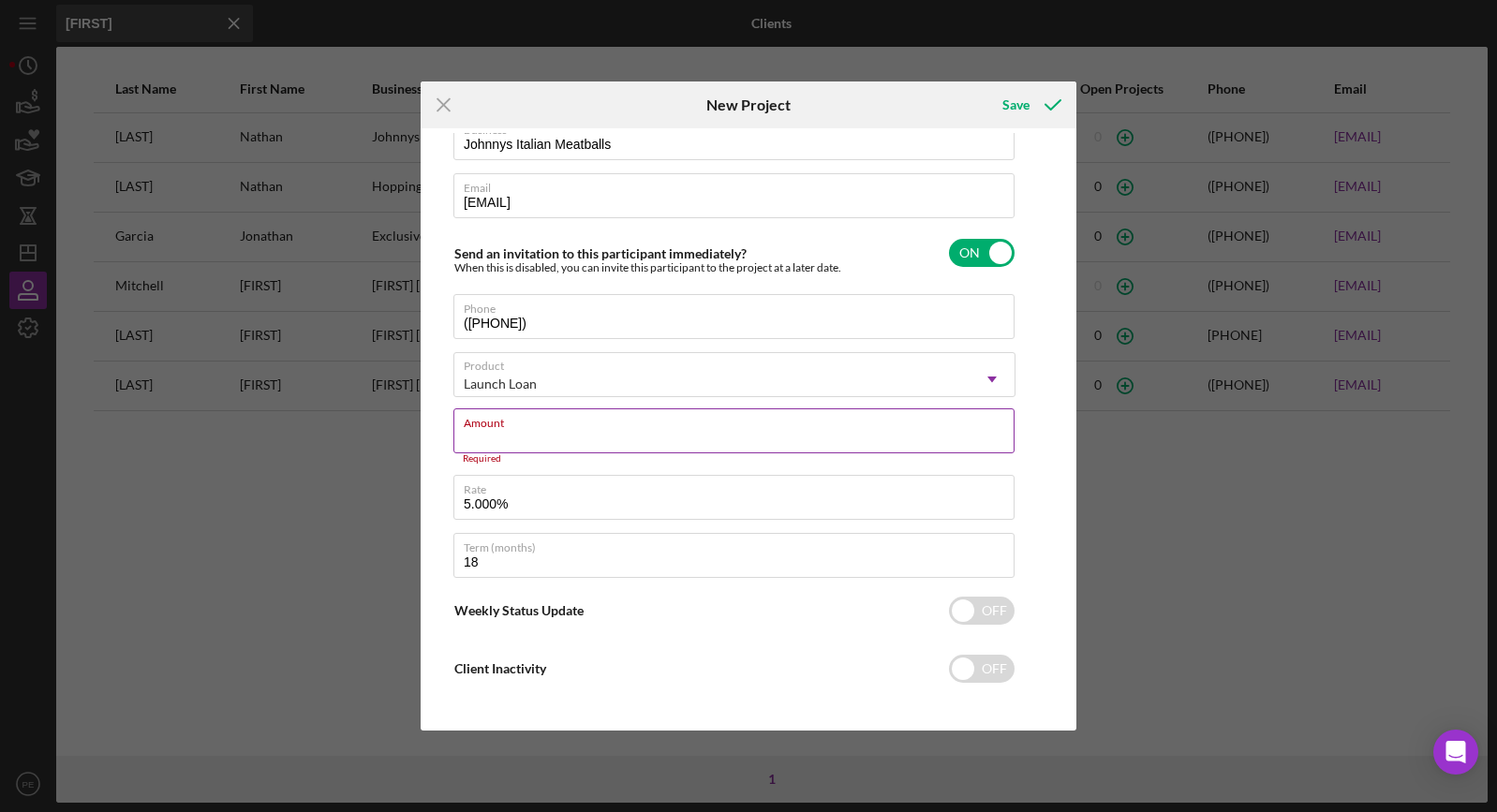 click on "Amount" at bounding box center [734, 431] 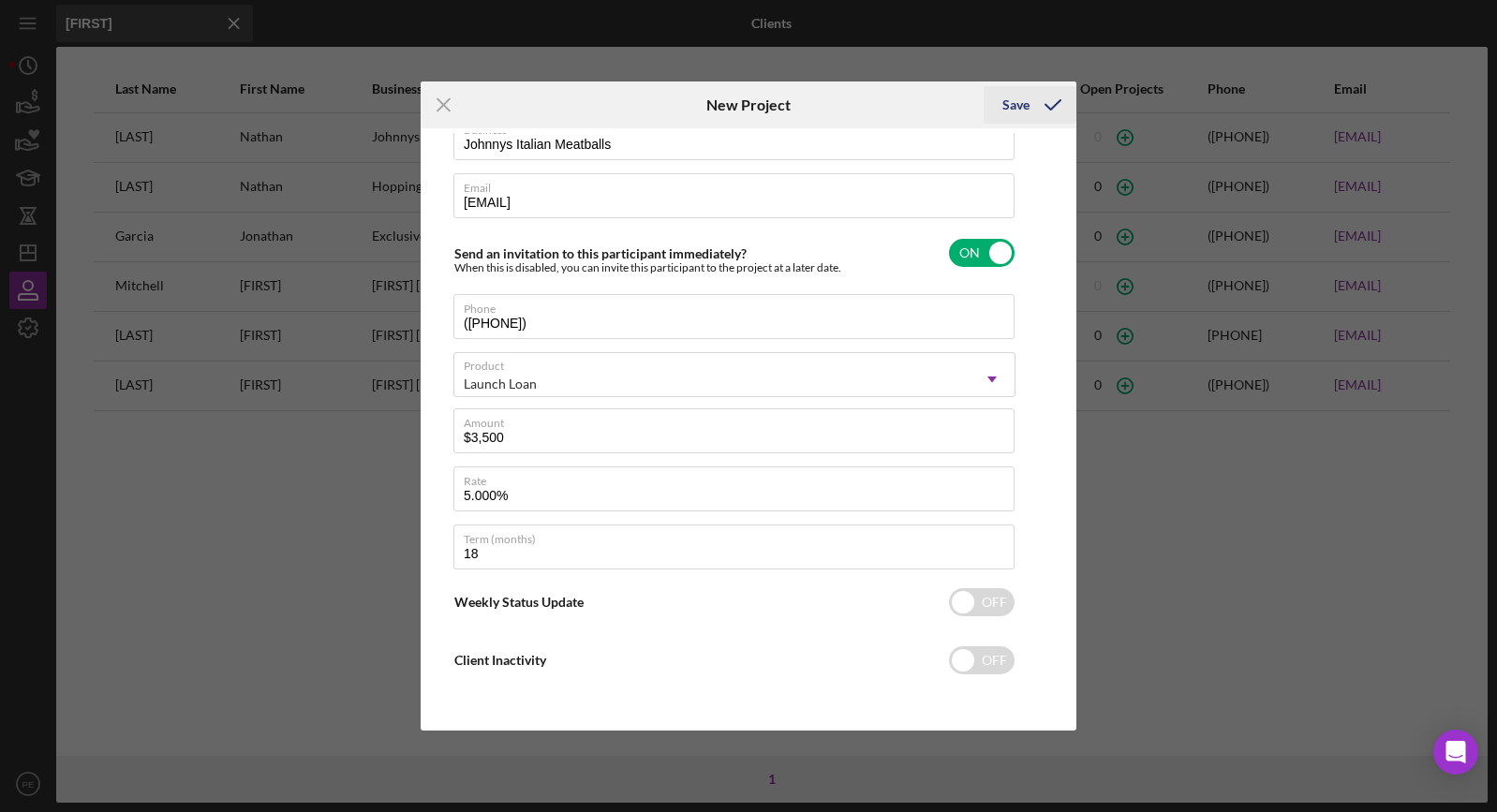 click on "Save" at bounding box center [1030, 105] 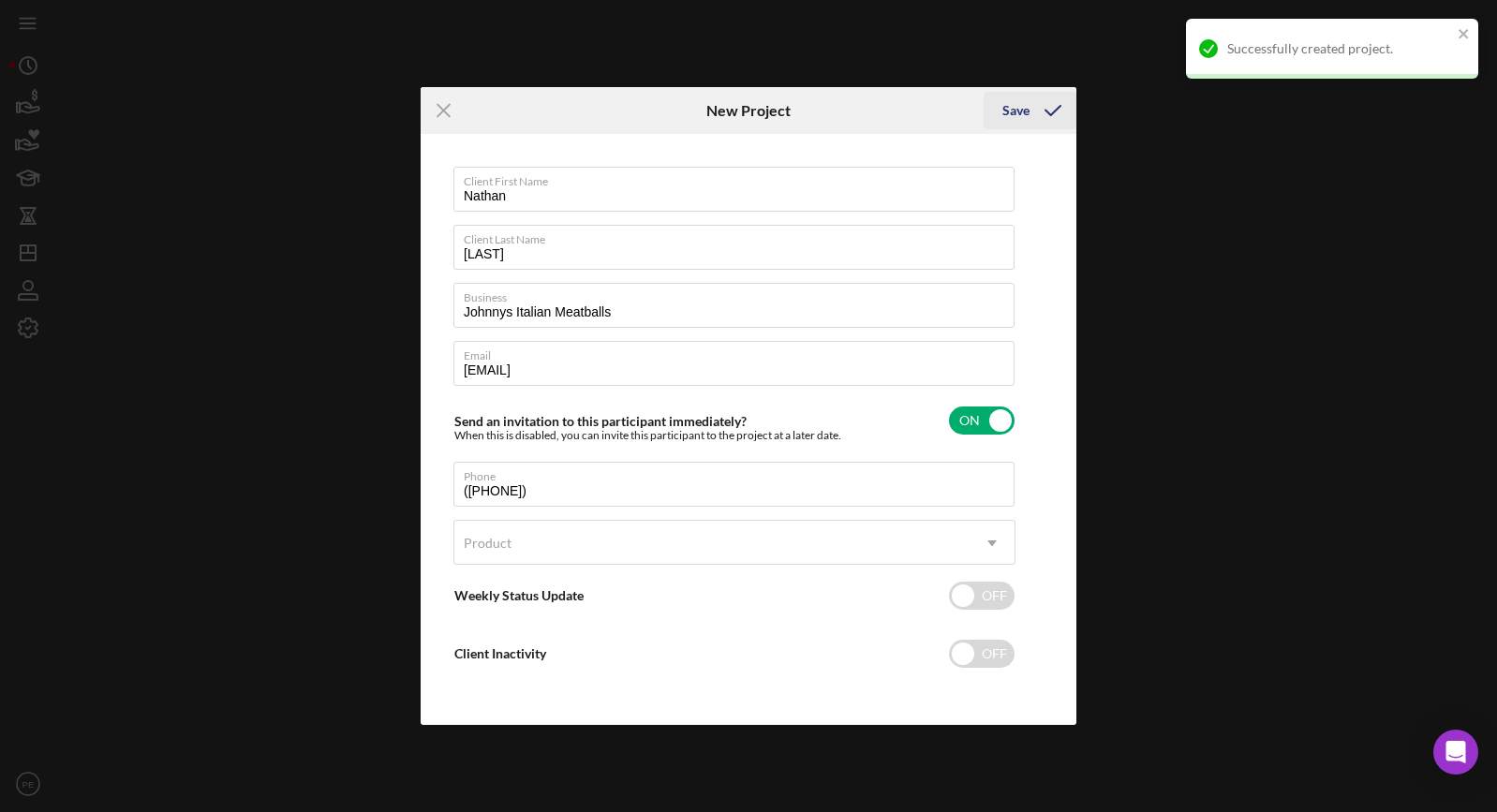 scroll, scrollTop: 0, scrollLeft: 0, axis: both 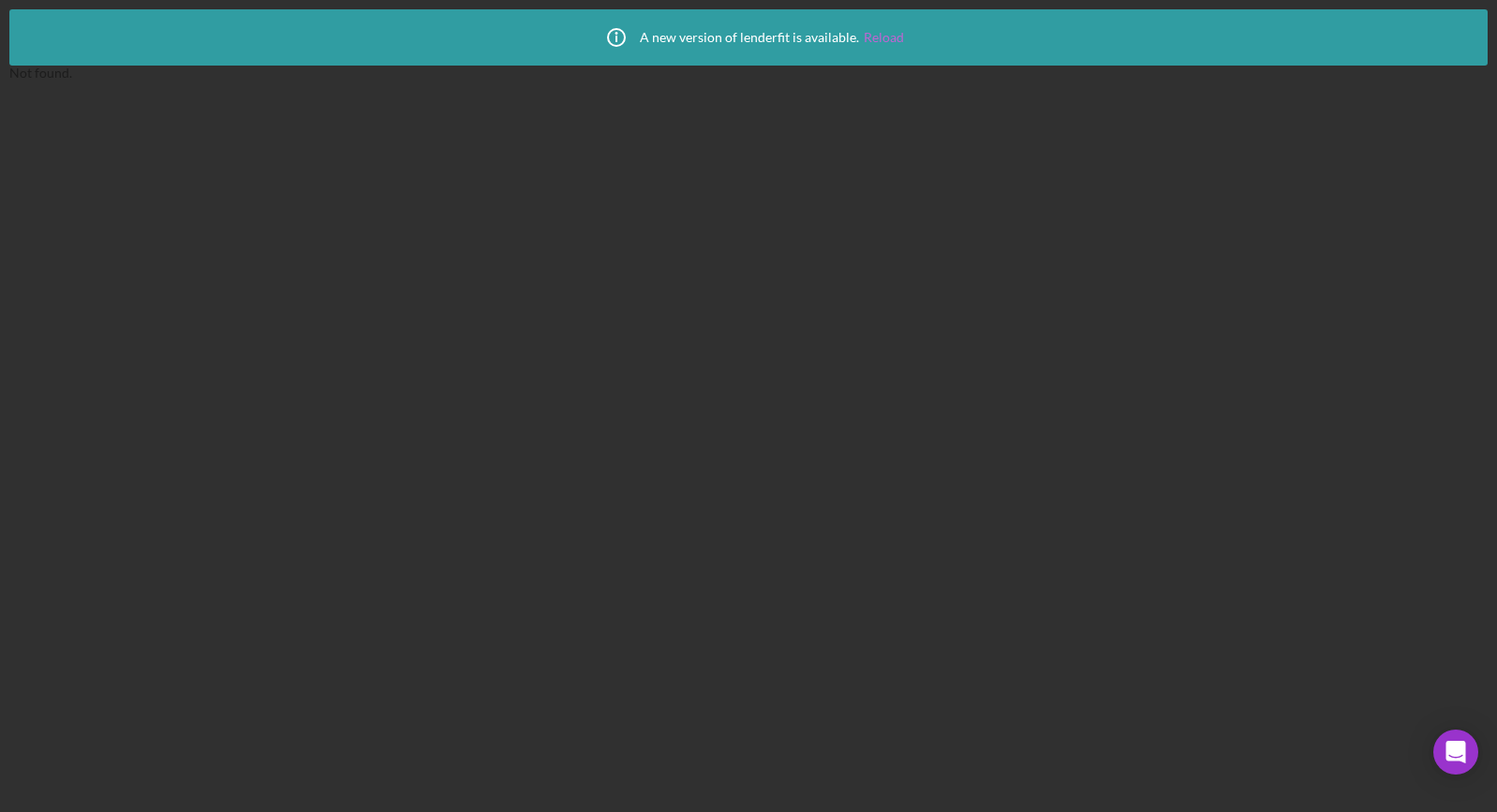 click on "Reload" at bounding box center [883, 37] 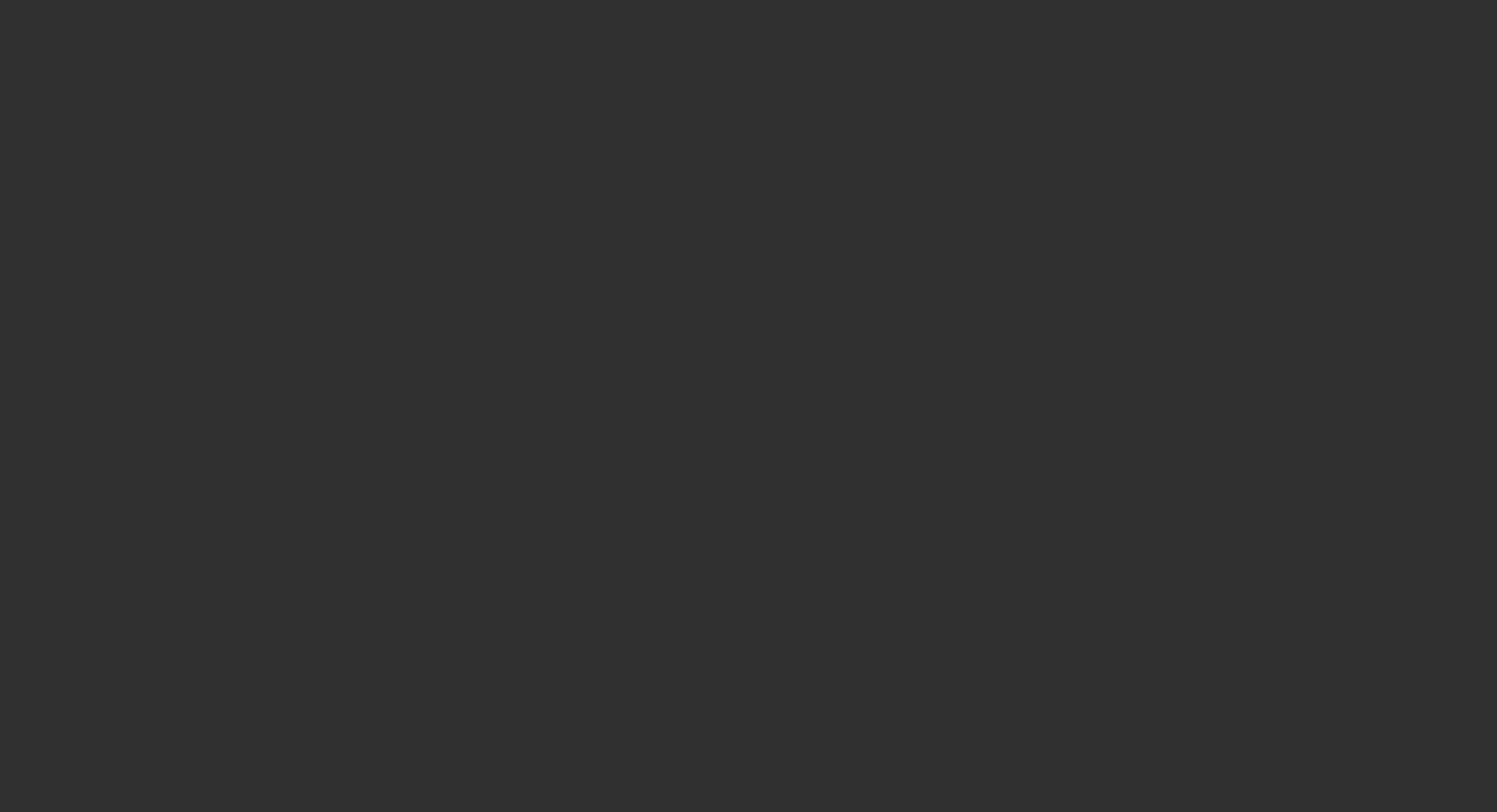 scroll, scrollTop: 0, scrollLeft: 0, axis: both 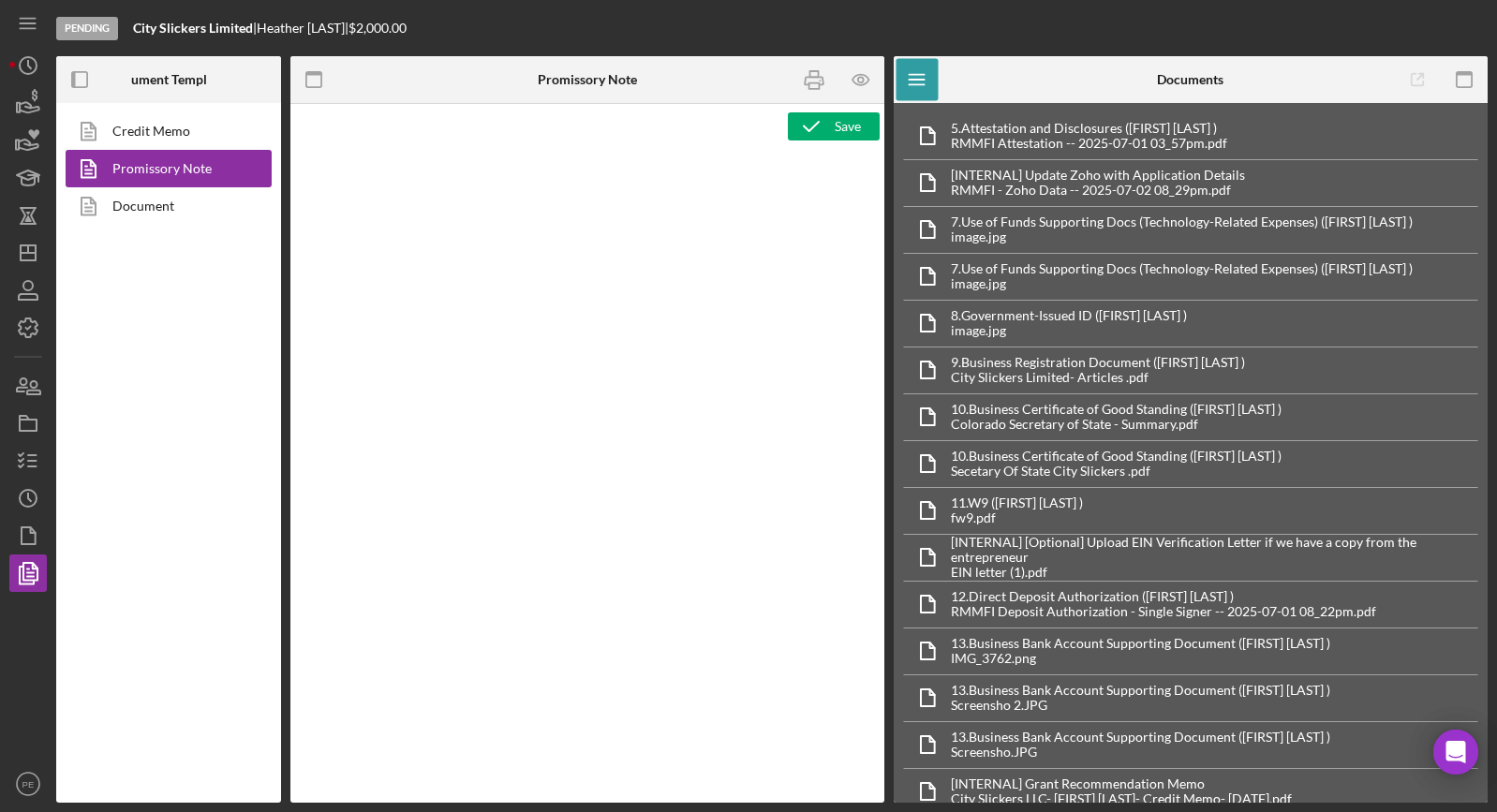 type on "<div>
<p style="text-align: center;" align="center"><strong><span style="font-size: 12pt;">RMMFI Grant Approval and Acceptance Letter</span></strong></p>
<p style="text-align: center;" align="center"><strong><span style="font-size: 12pt;">for a</span></strong></p>
<p style="text-align: center;" align="center"><strong><span style="font-size: 12pt;"><span id="Product_Name" class="template-field mceNonEditable">Product Name</span> through the <span id="2014534" class="template-field mceNonEditable template-field-internal">Grant Program Fund</span></span></strong></p>
</div>
<div>
<p><span style="font-size: 10.5pt;">Dear <span id="Primary_Borrower_Full_Name" class="template-field mceNonEditable">[FIRST] [LAST]</span></span><span style="font-size: 10.5pt;">,</span></p>
<p><span style="font-size: 10.5pt;">Congratulations, you have been approved for a business <span id="Product_Name" class="template-field mceNonEditable">Product Name</span> from Rocky Mountain MicroFinance Institute (RMMFI) through th..." 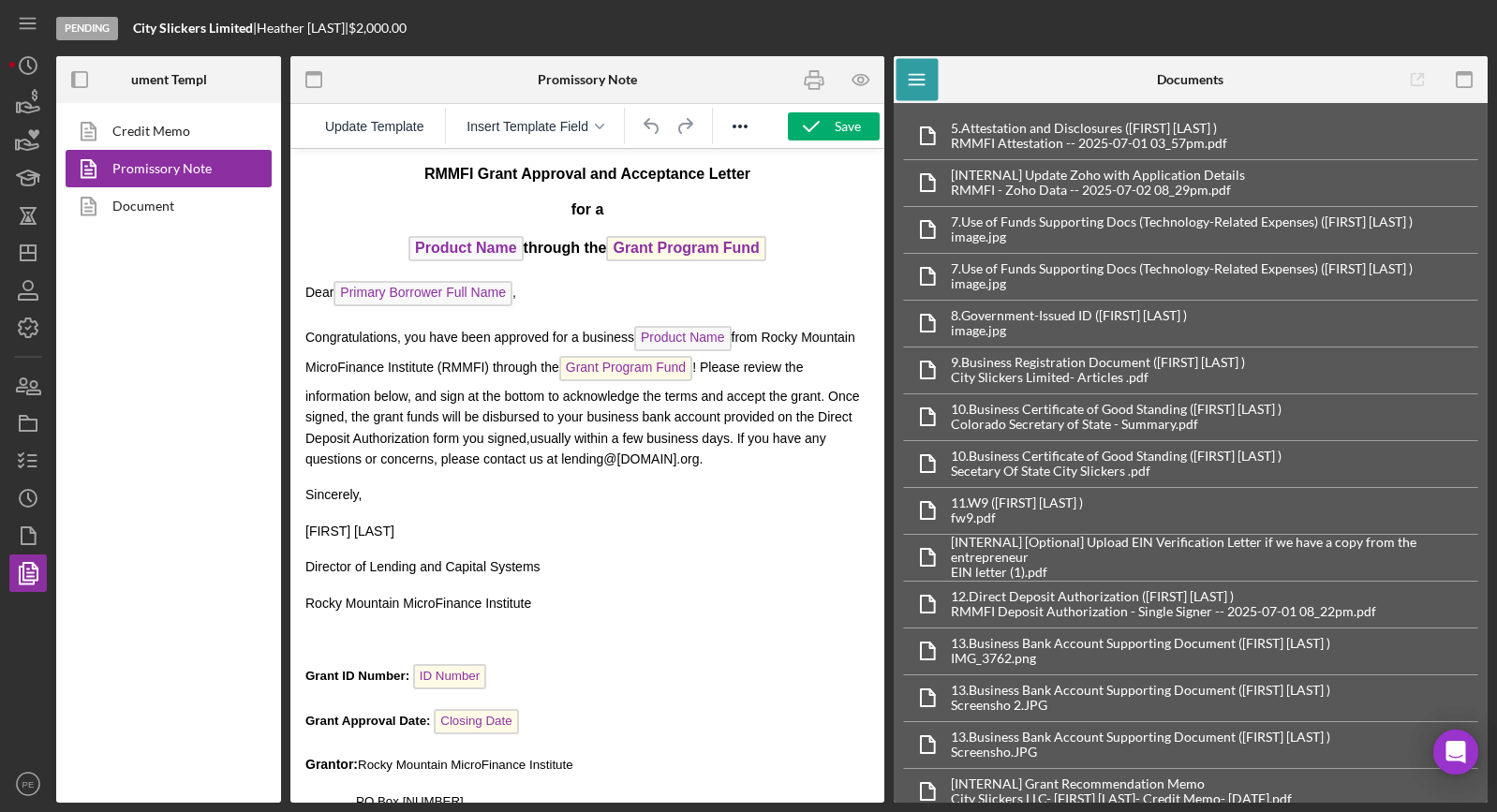 scroll, scrollTop: 0, scrollLeft: 0, axis: both 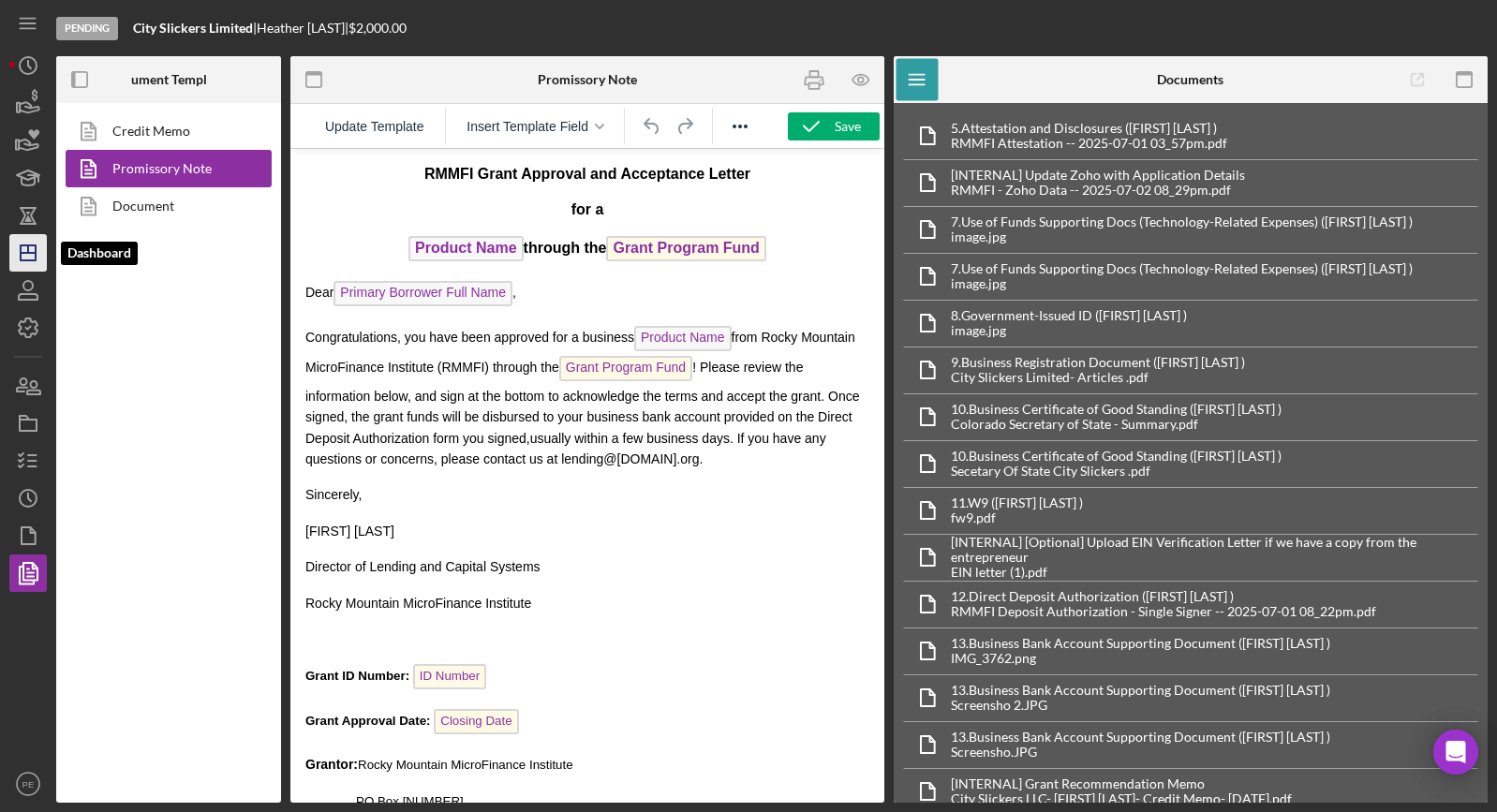click on "Icon/Dashboard" 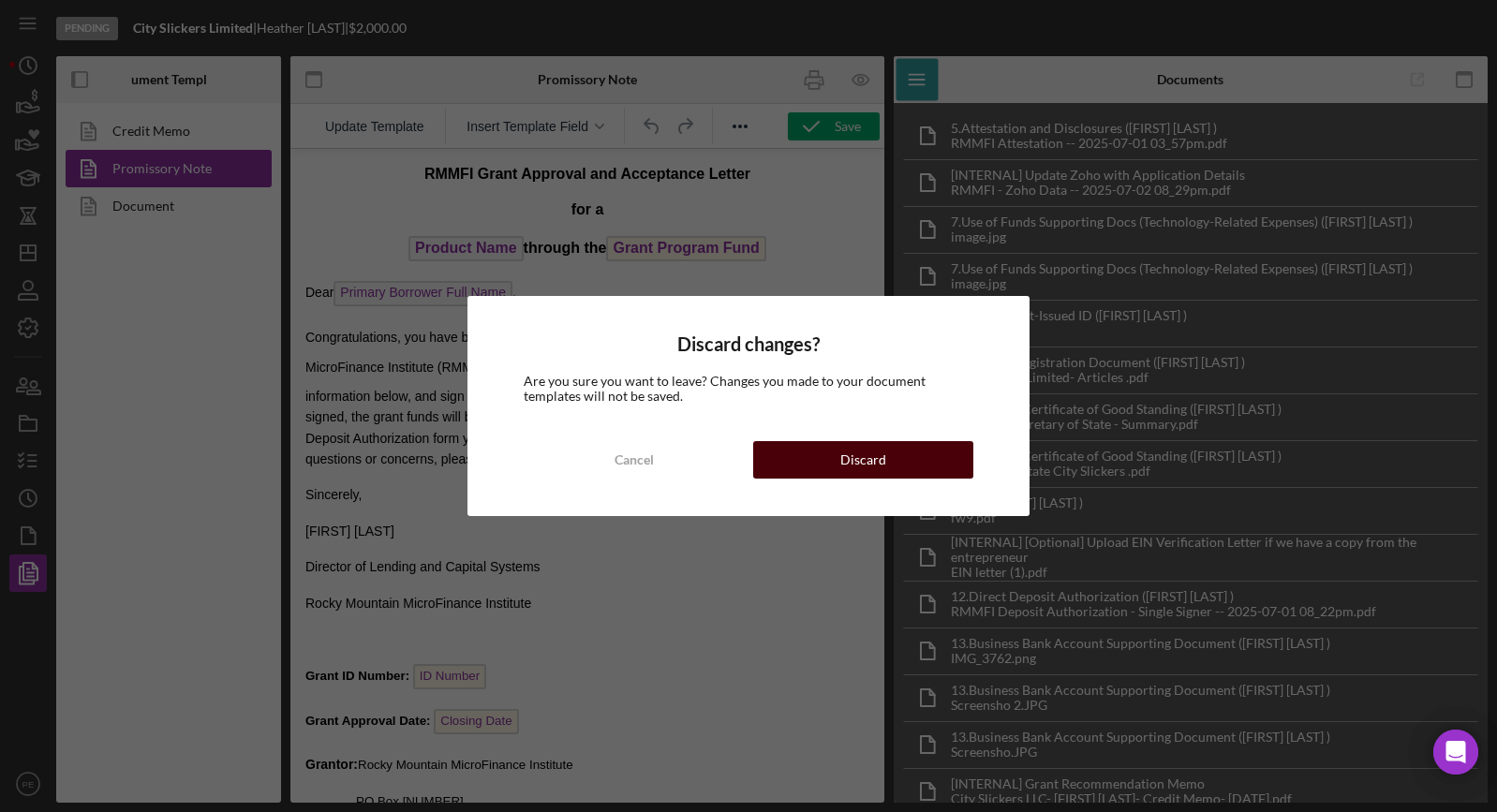click on "Discard" at bounding box center (863, 460) 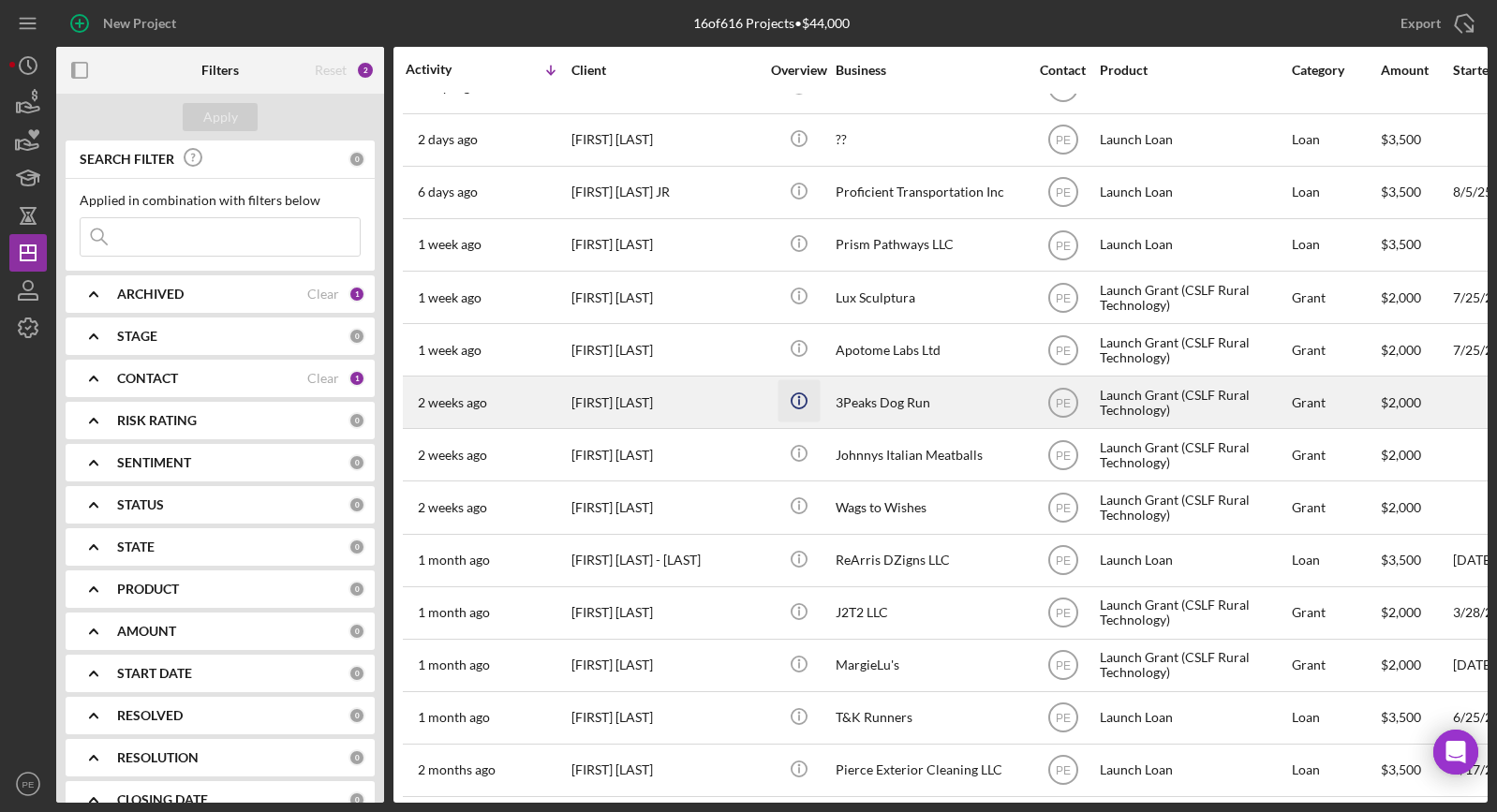 scroll, scrollTop: 141, scrollLeft: 0, axis: vertical 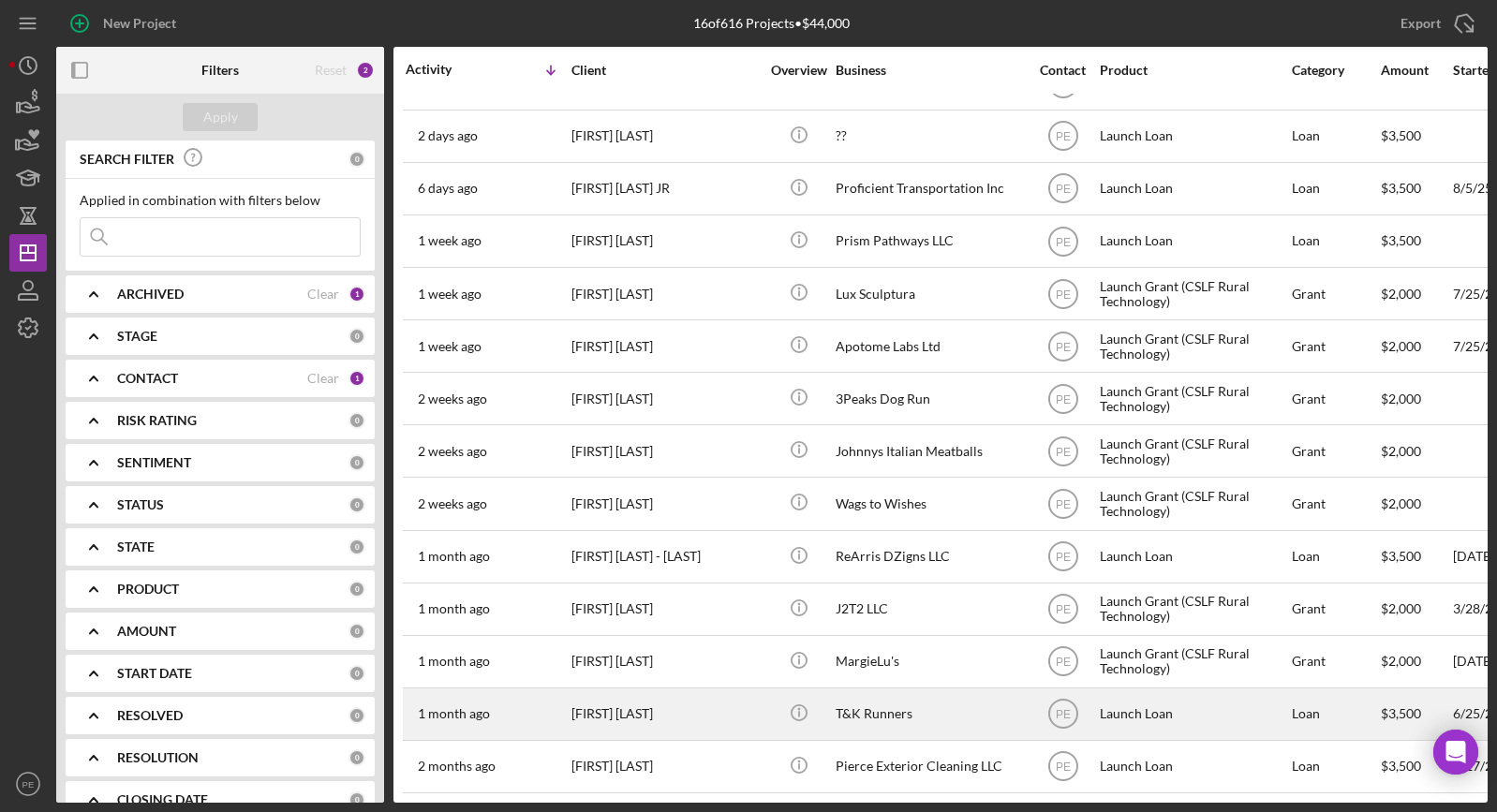 click on "[FIRST] [LAST]" at bounding box center [665, 714] 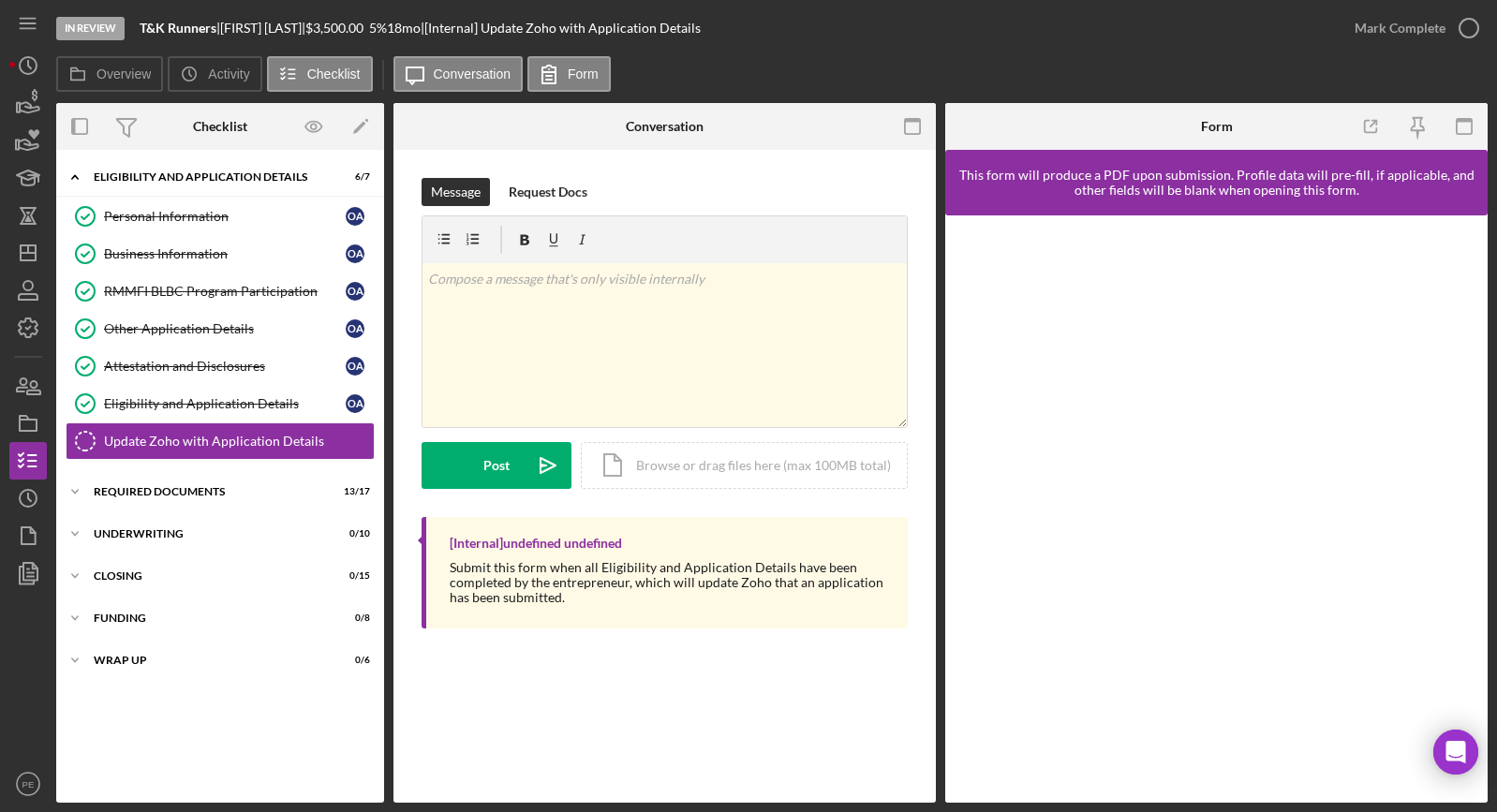 drag, startPoint x: 375, startPoint y: 28, endPoint x: 234, endPoint y: 26, distance: 141.01418 